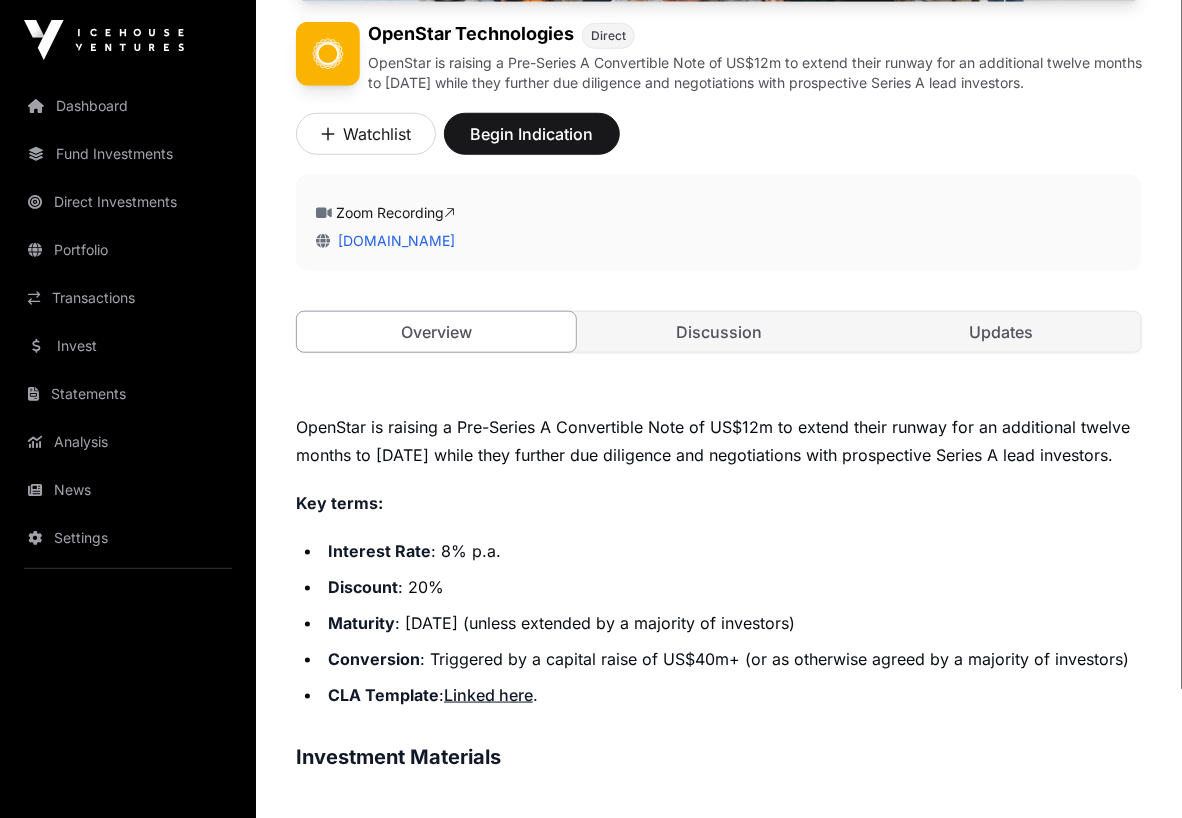scroll, scrollTop: 583, scrollLeft: 0, axis: vertical 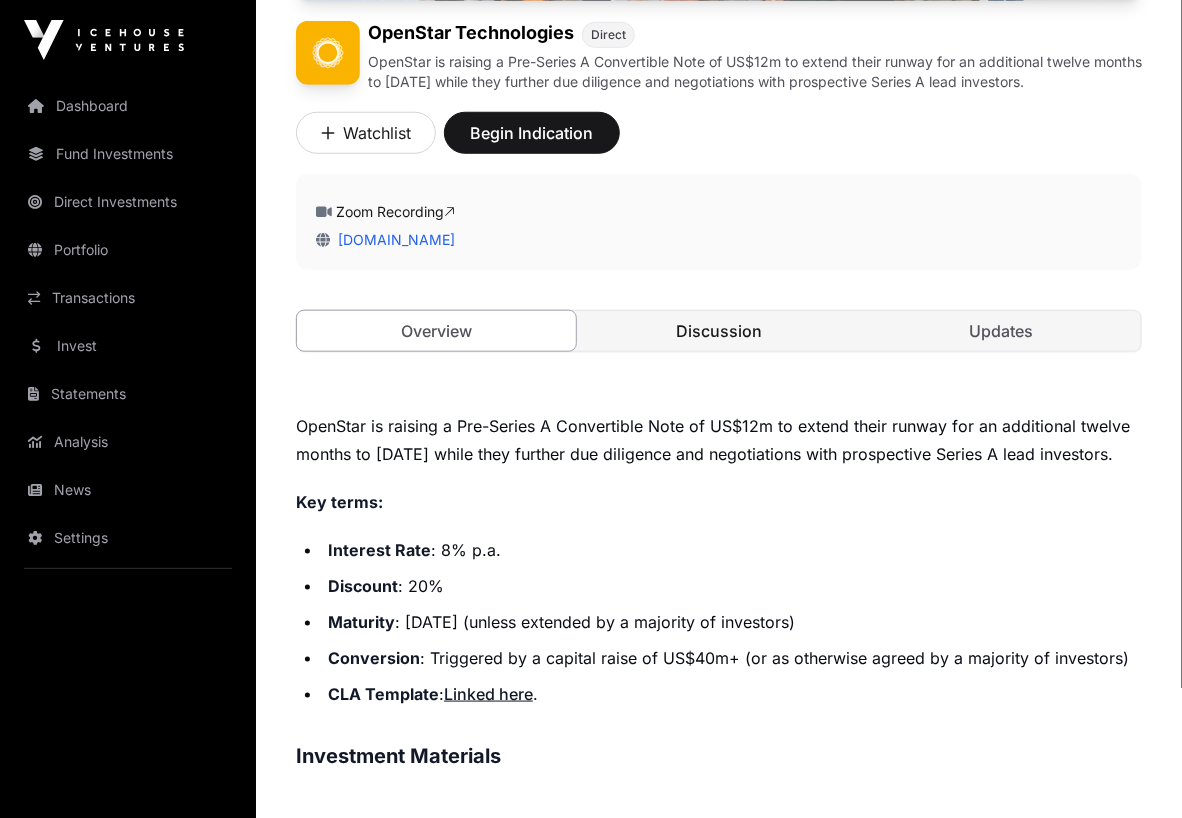 click on "Discussion" 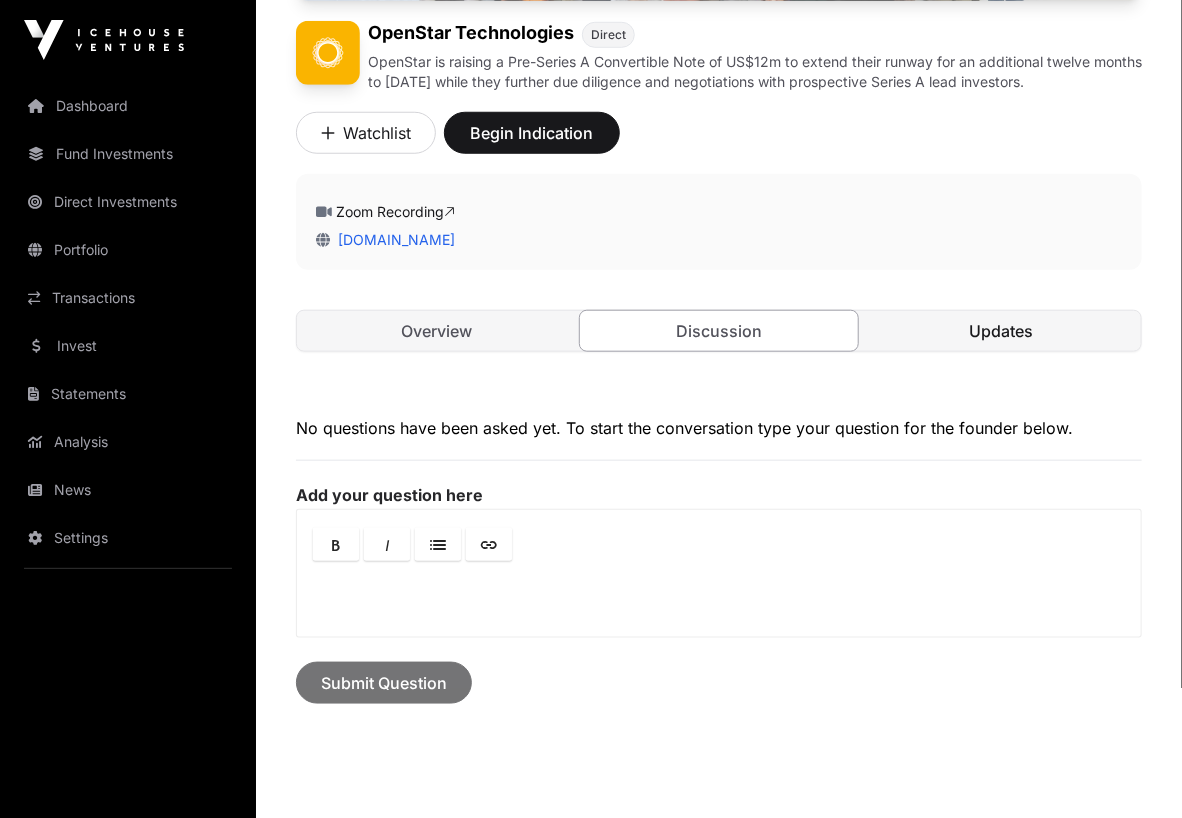 click on "Updates" 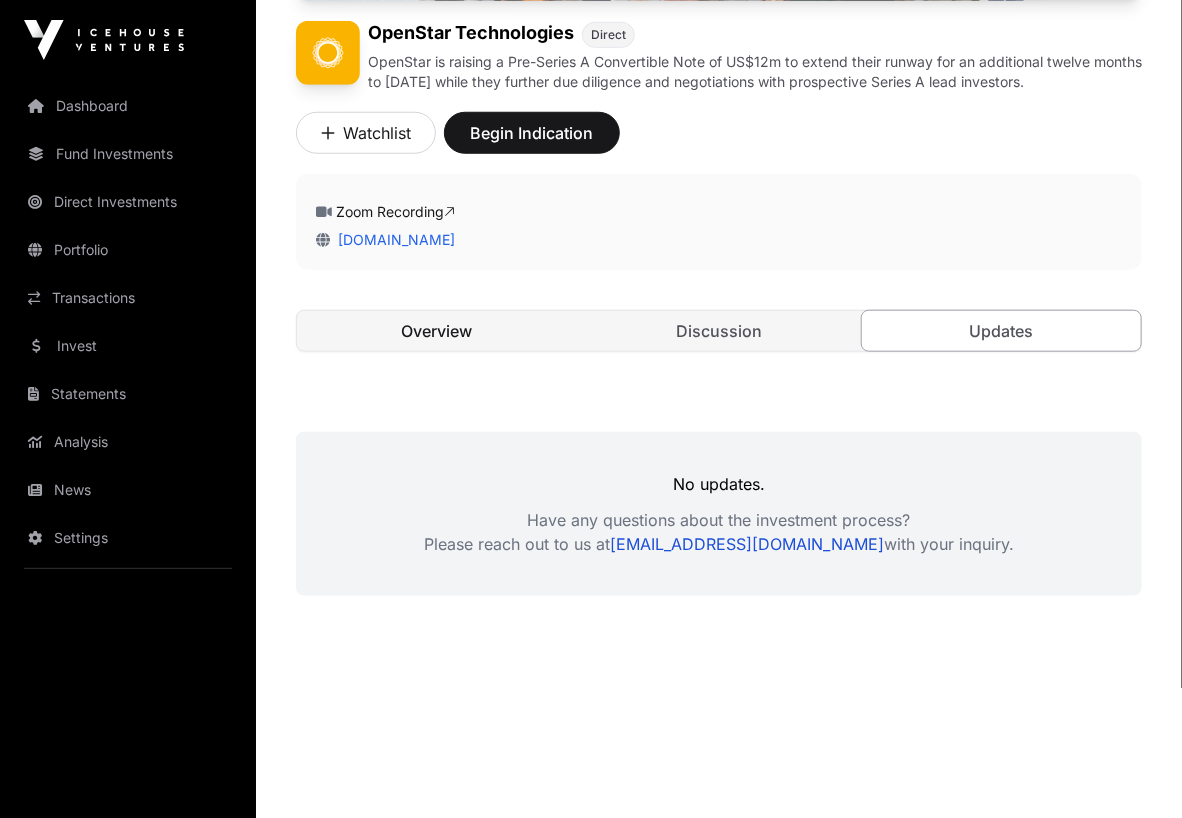 click on "Overview" 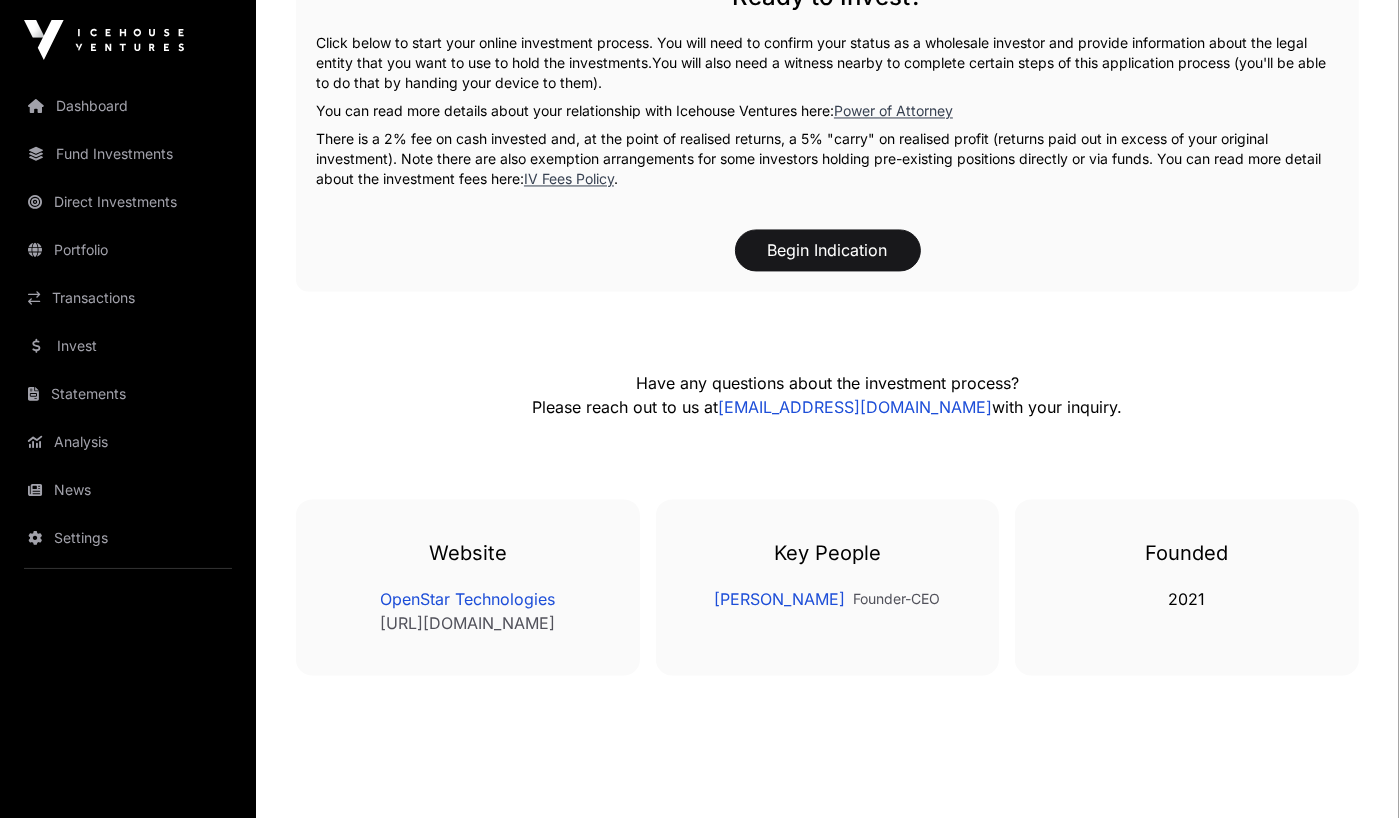 scroll, scrollTop: 3717, scrollLeft: 0, axis: vertical 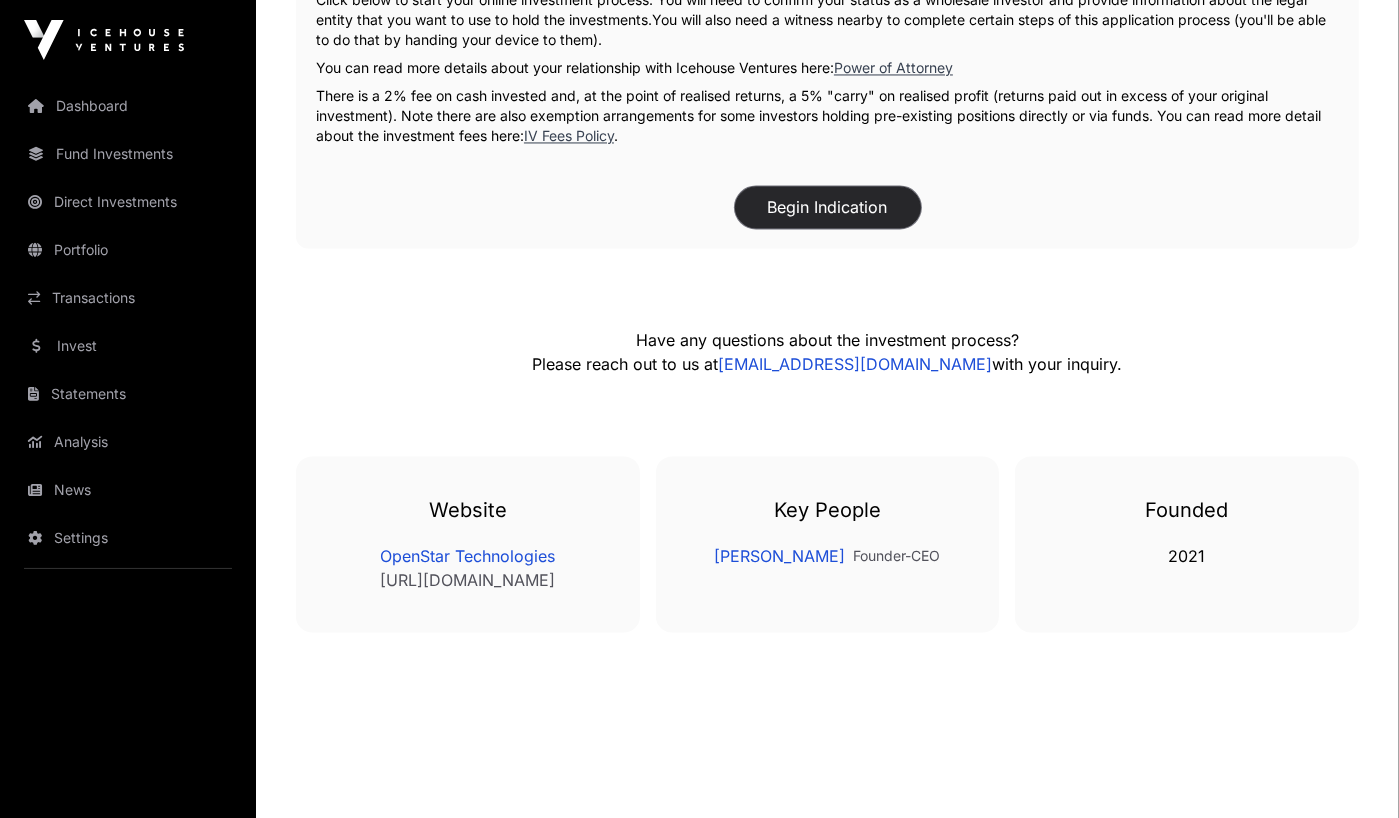 click on "Begin Indication" 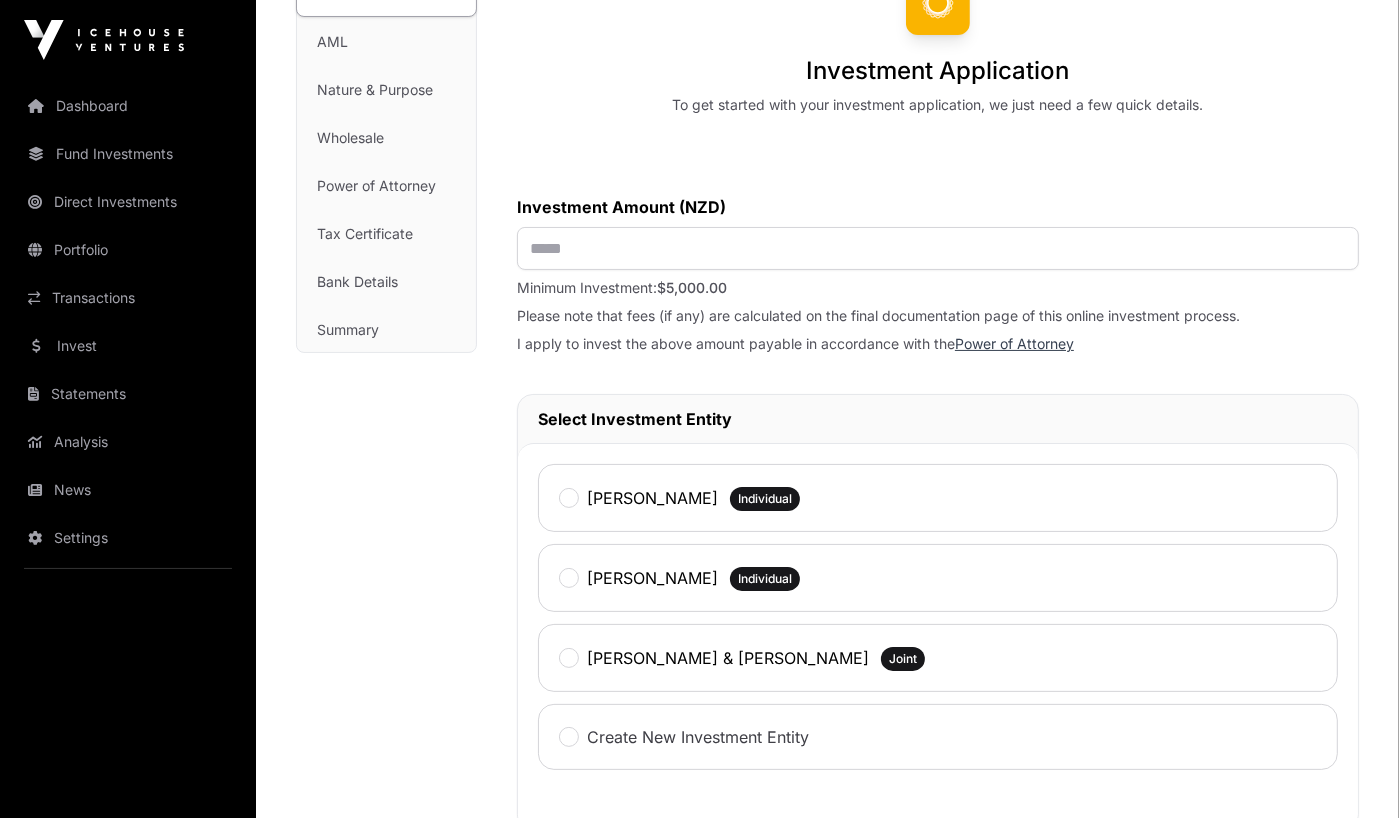 scroll, scrollTop: 200, scrollLeft: 0, axis: vertical 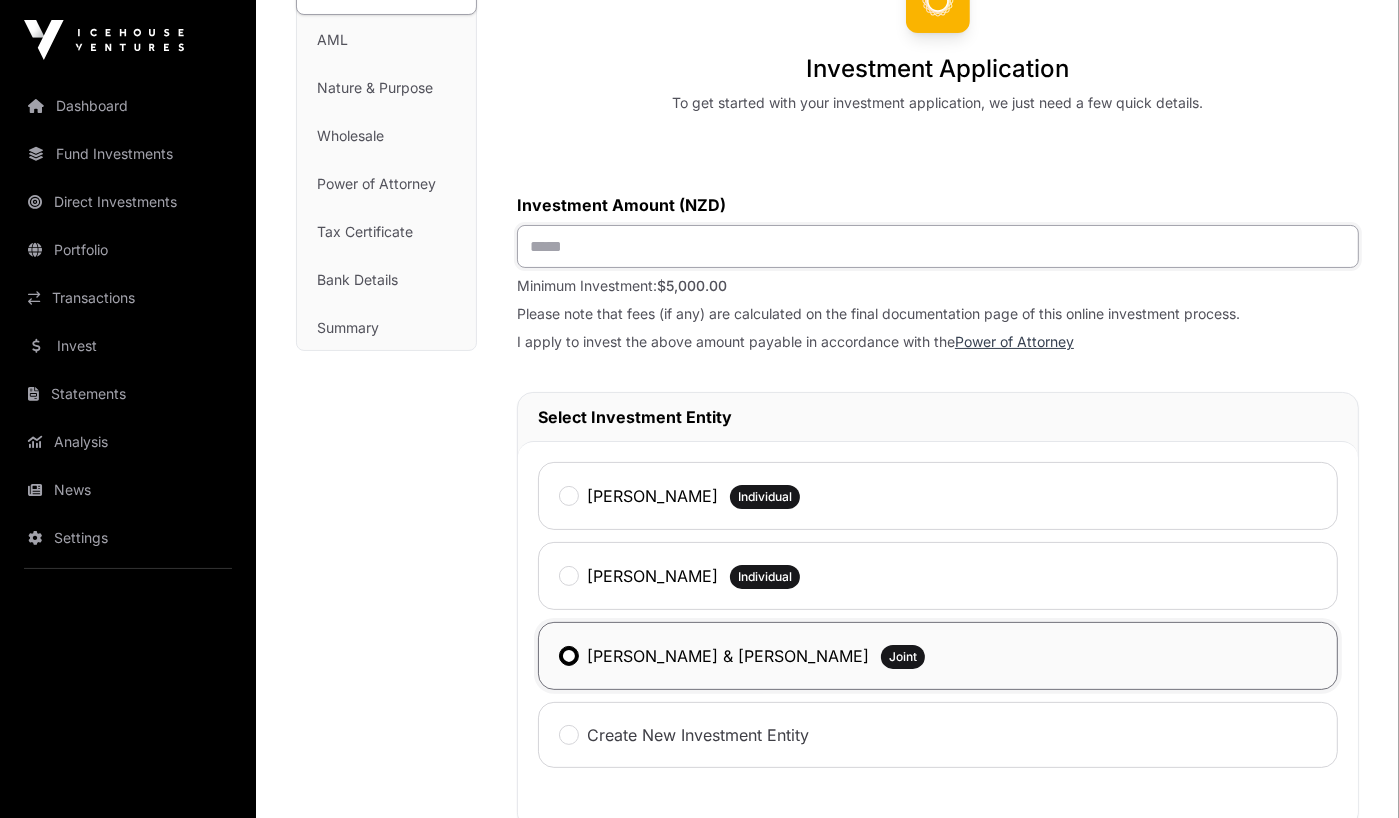 click 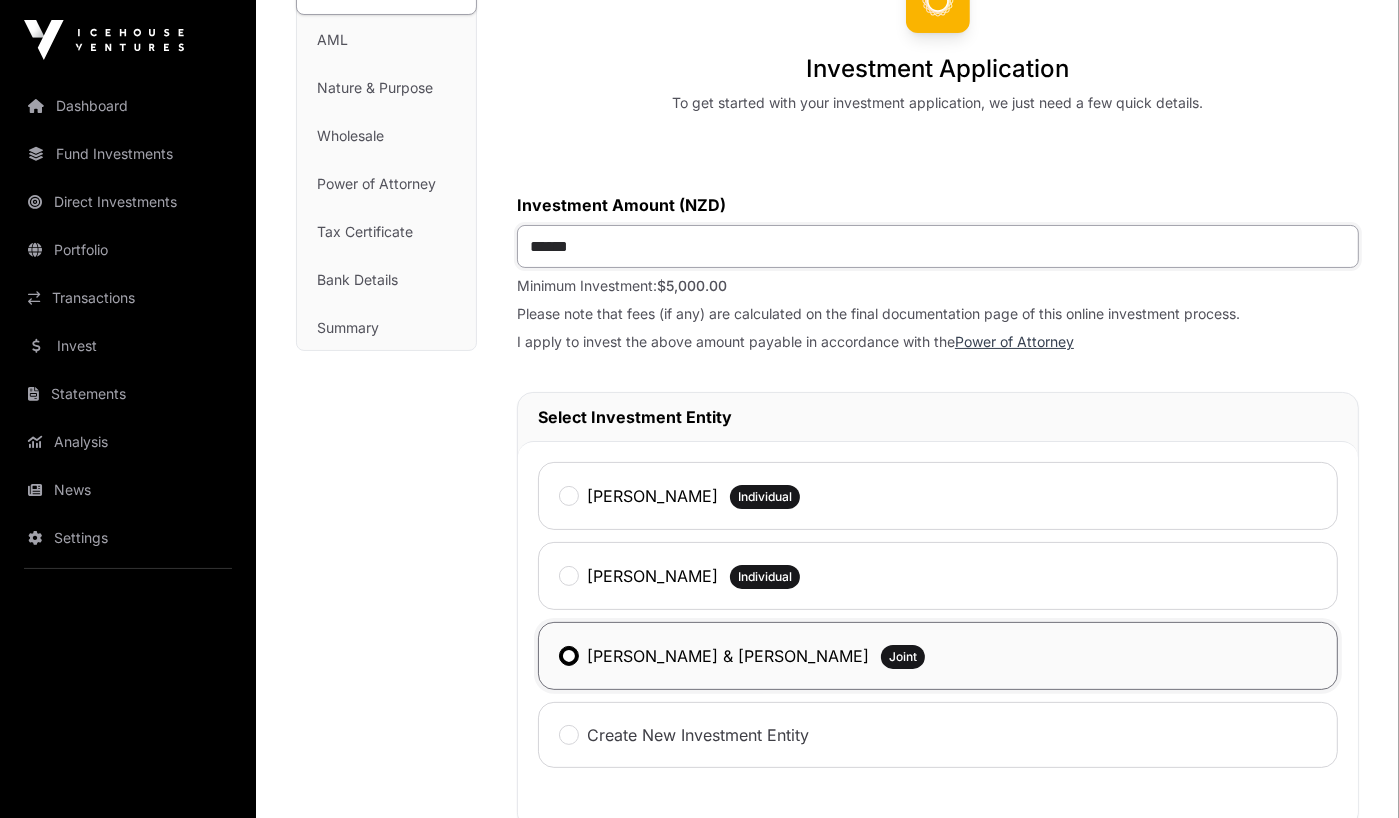 type on "*******" 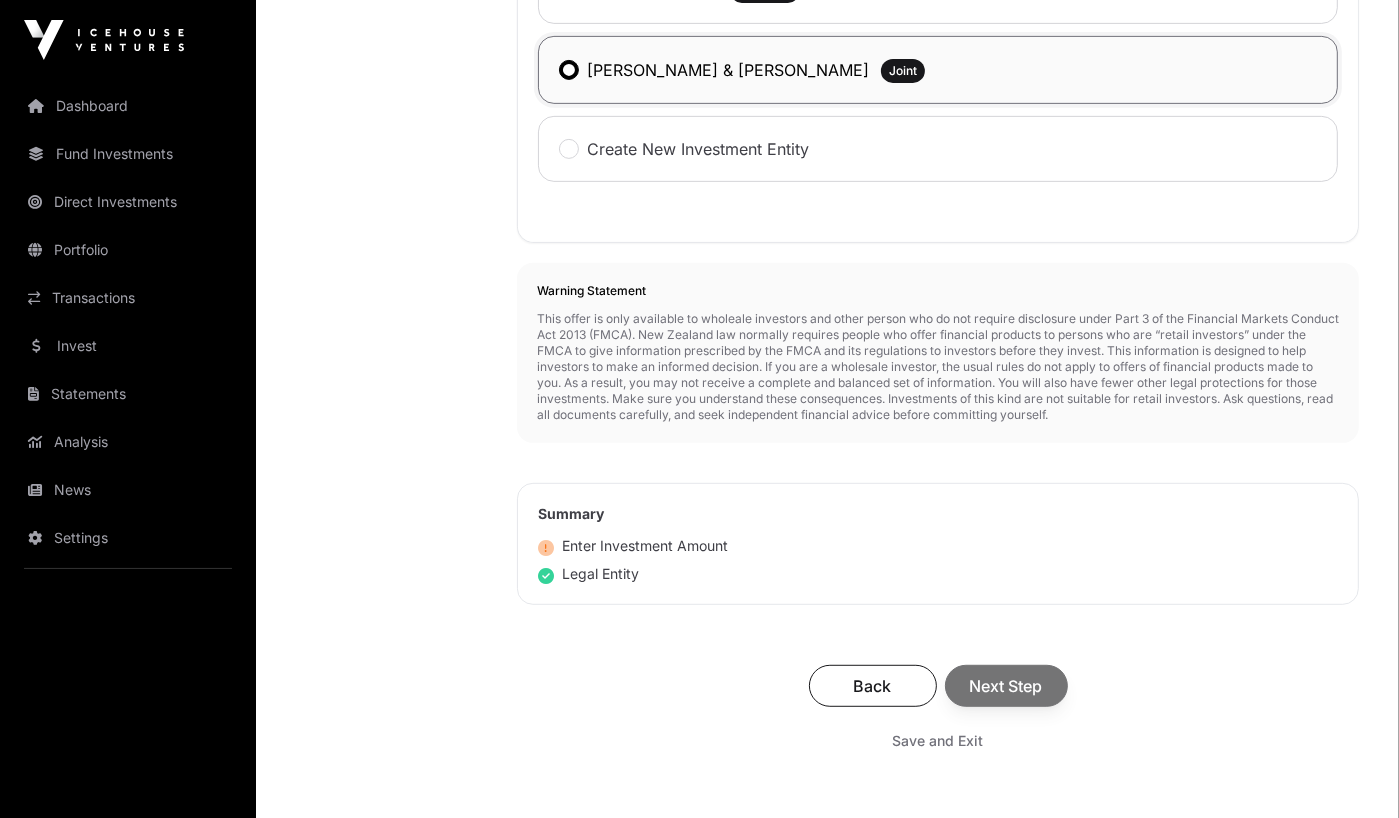 scroll, scrollTop: 787, scrollLeft: 0, axis: vertical 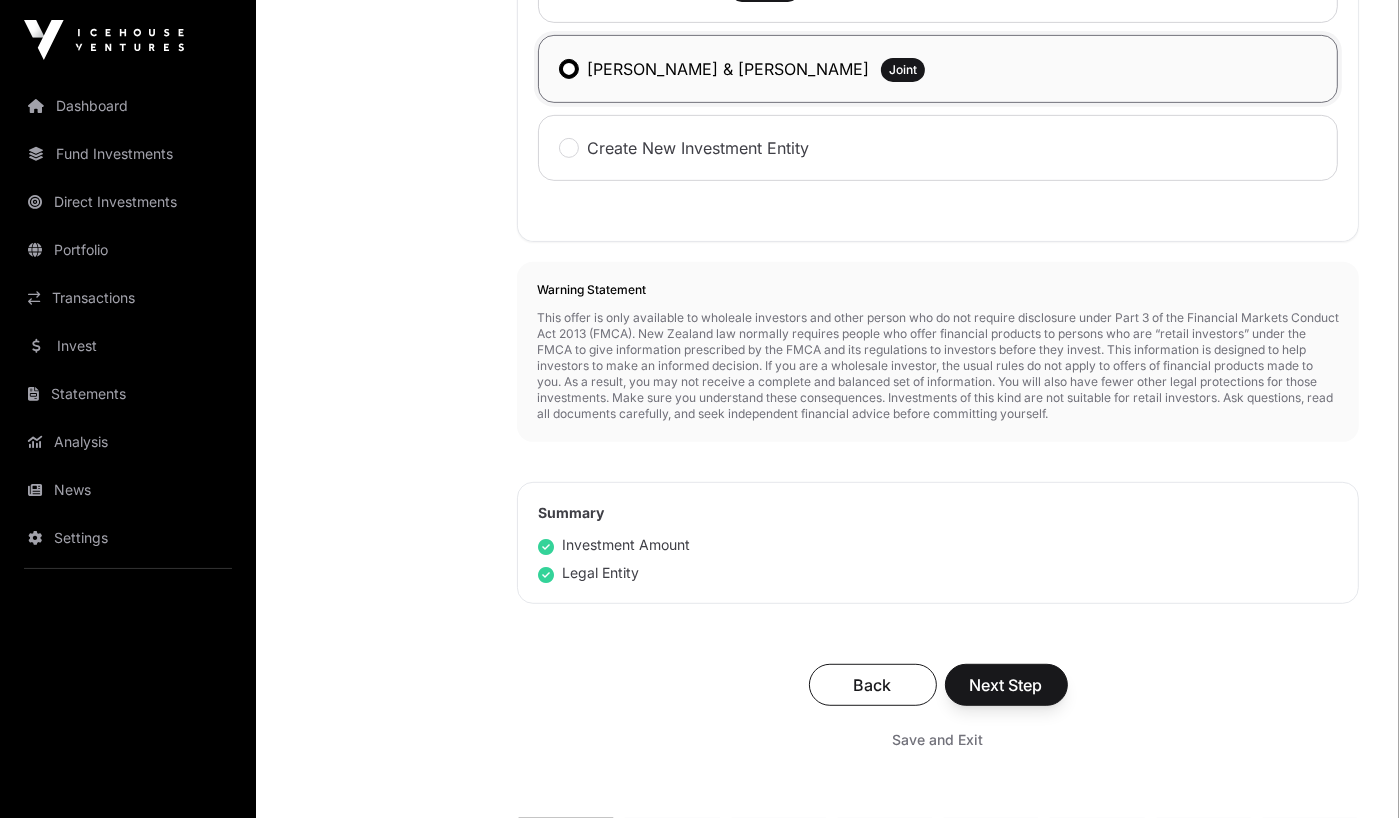 click on "Back Next Step" 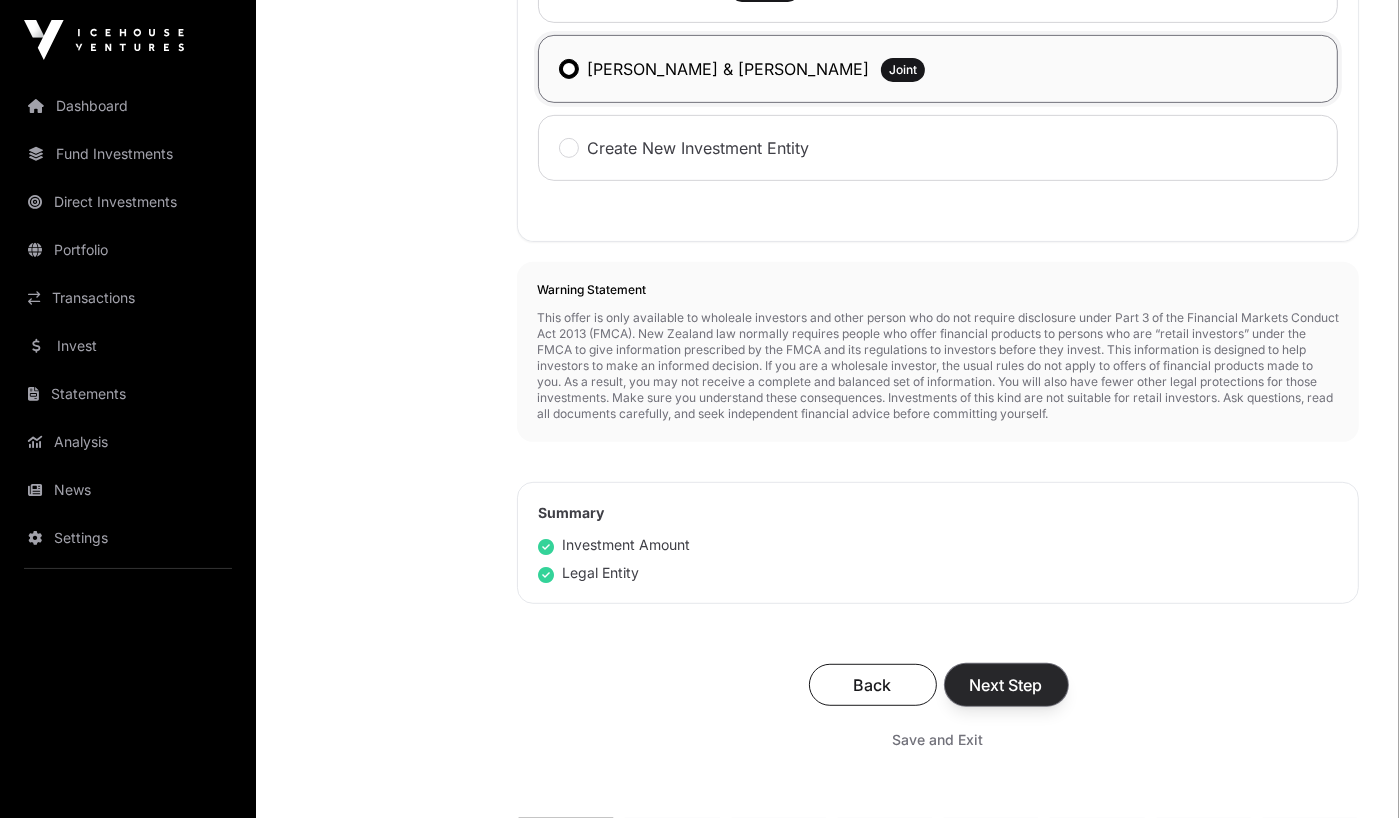 click on "Next Step" 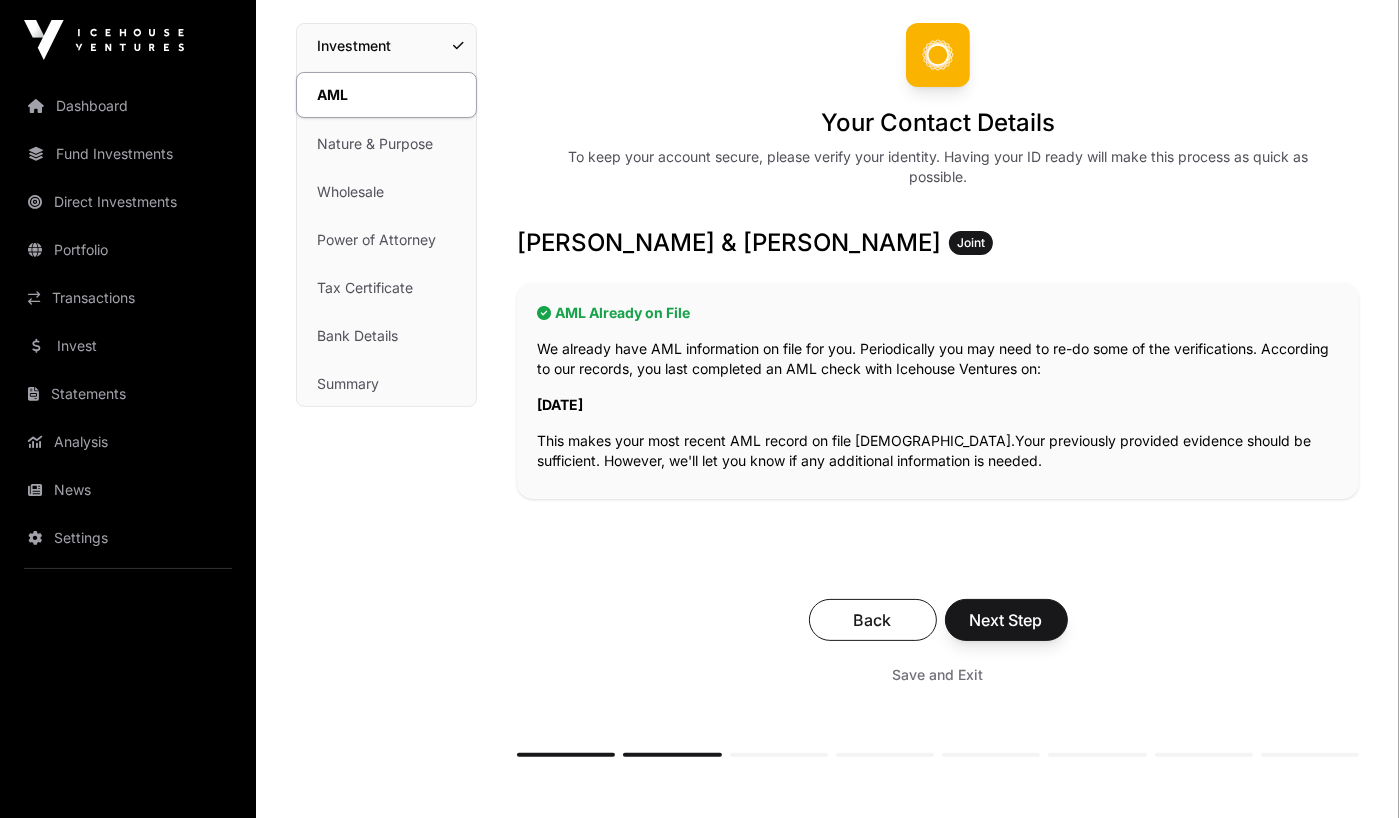 scroll, scrollTop: 156, scrollLeft: 0, axis: vertical 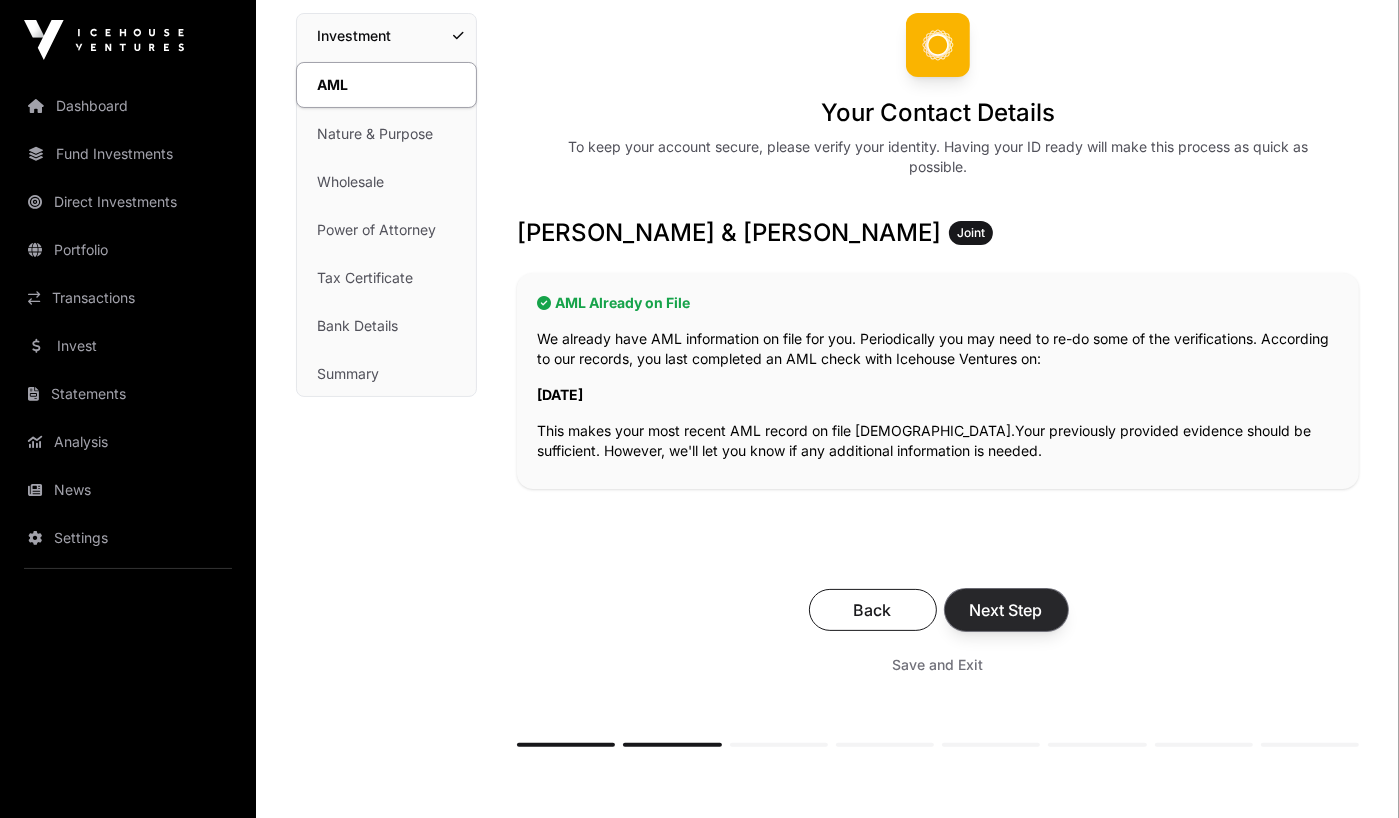 click on "Next Step" 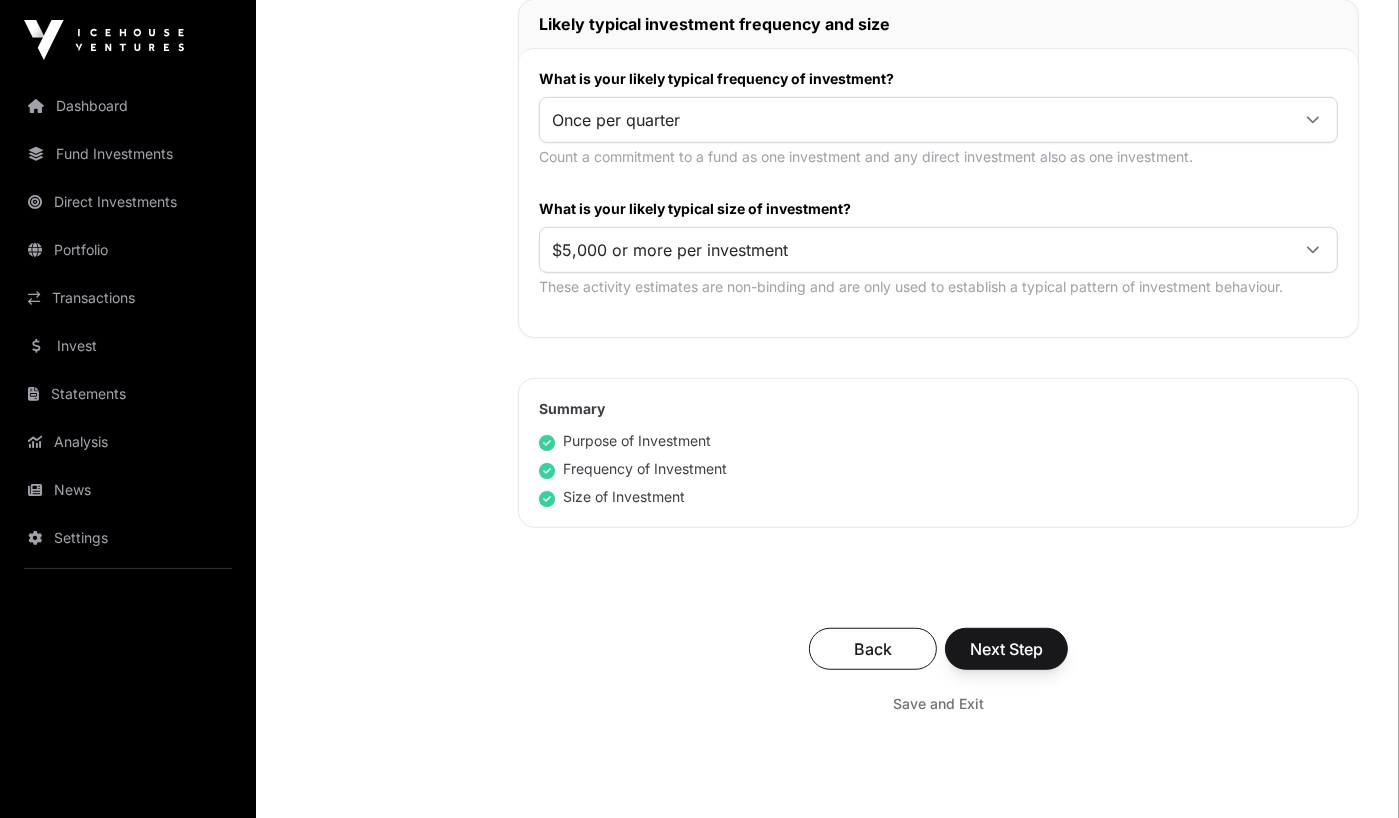 scroll, scrollTop: 1038, scrollLeft: 0, axis: vertical 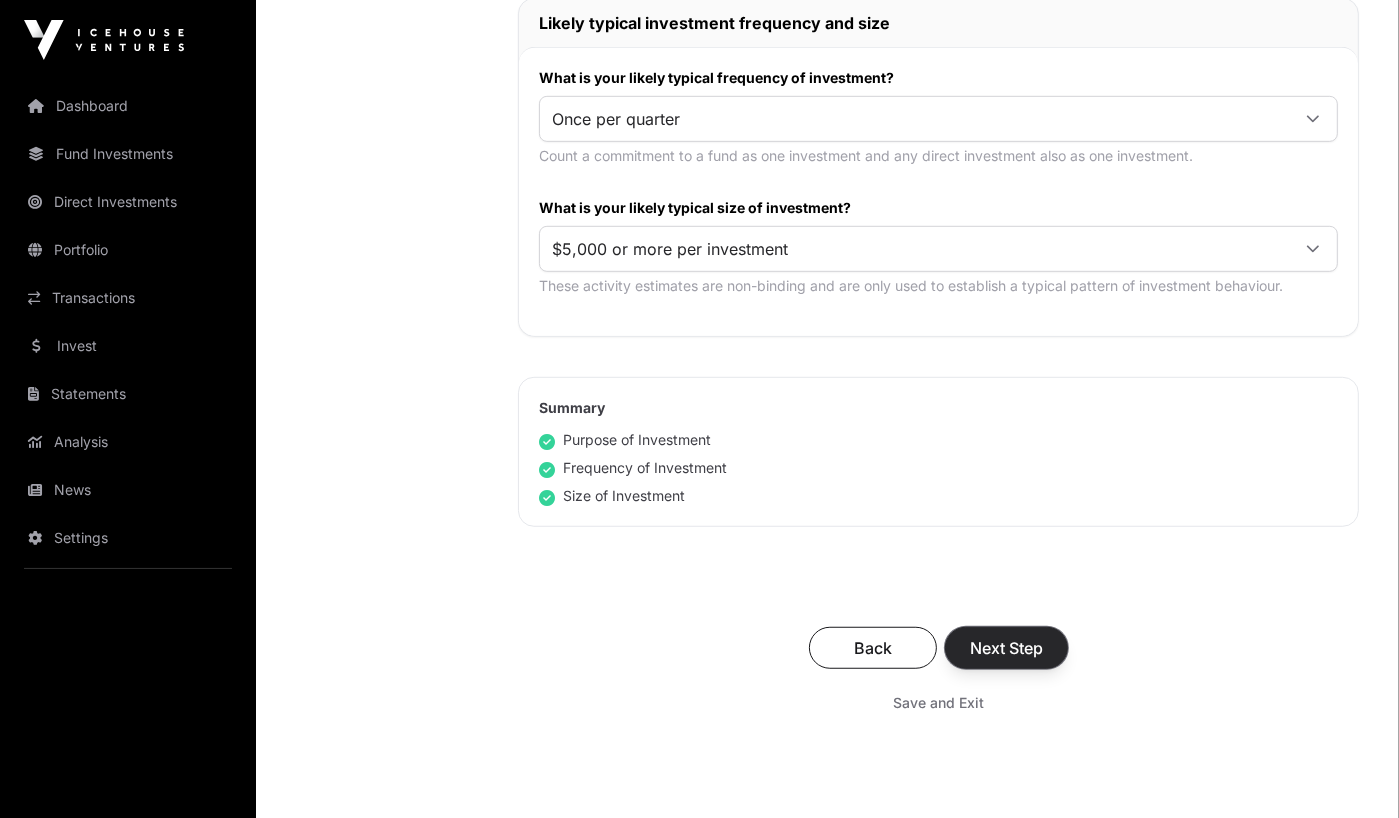 click on "Next Step" 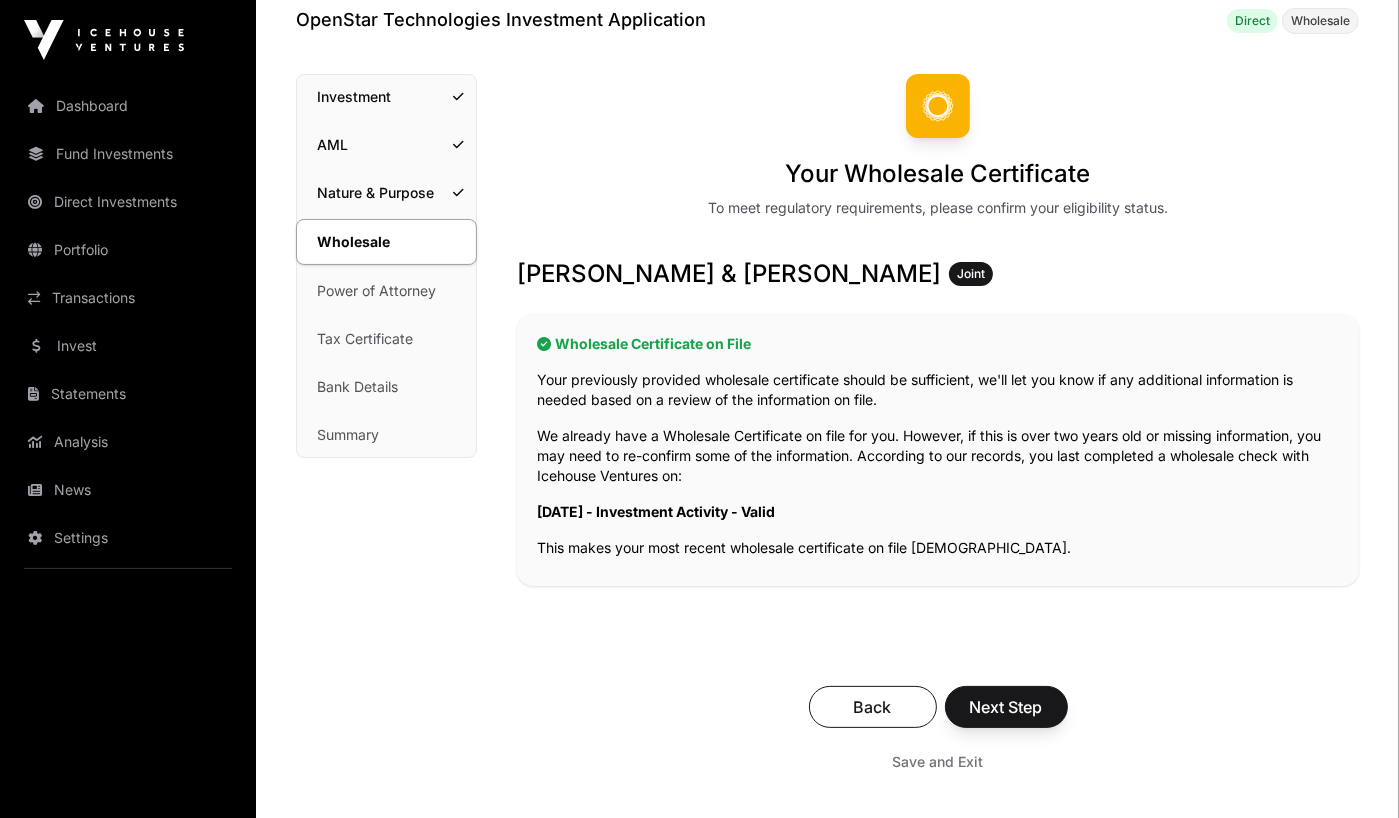 scroll, scrollTop: 96, scrollLeft: 0, axis: vertical 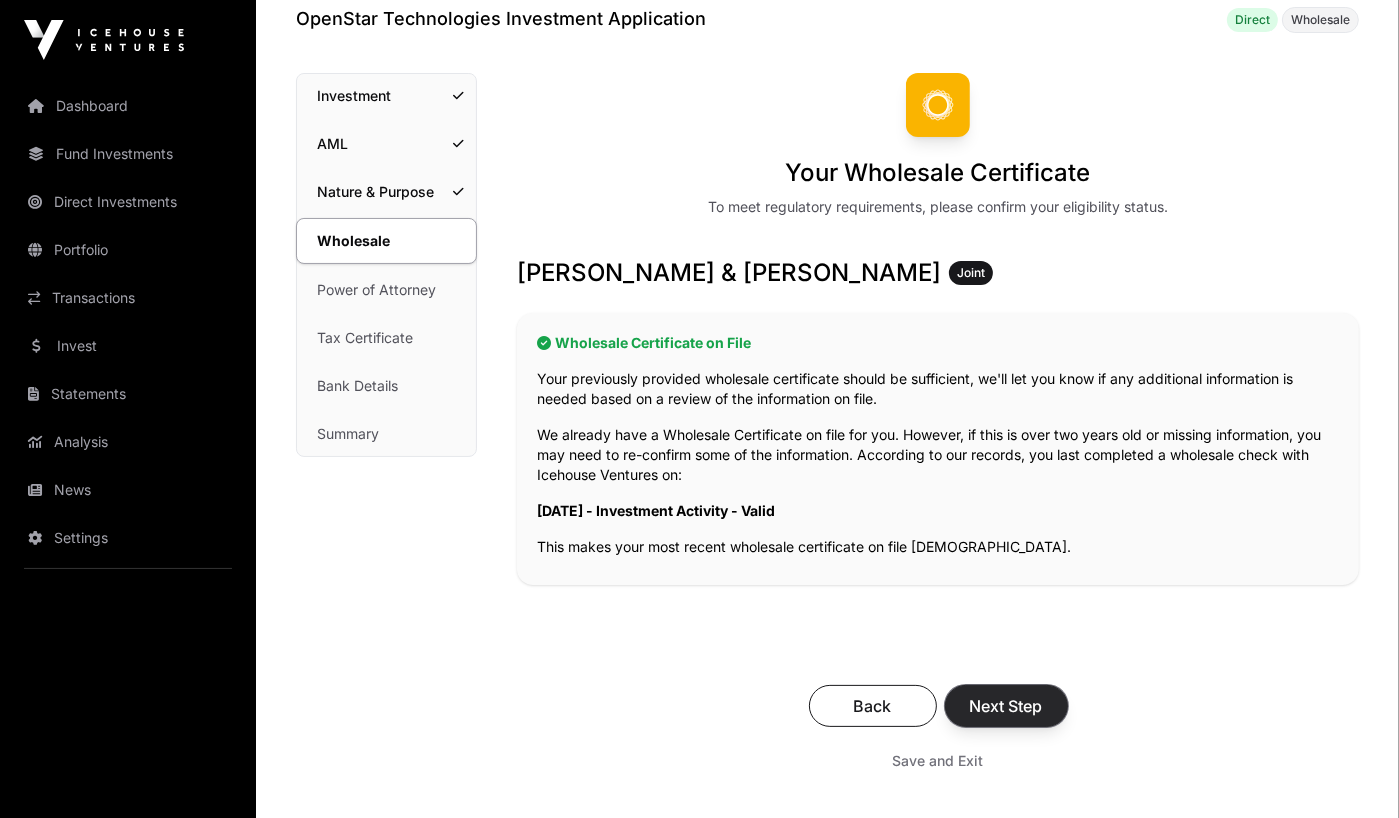 click on "Next Step" 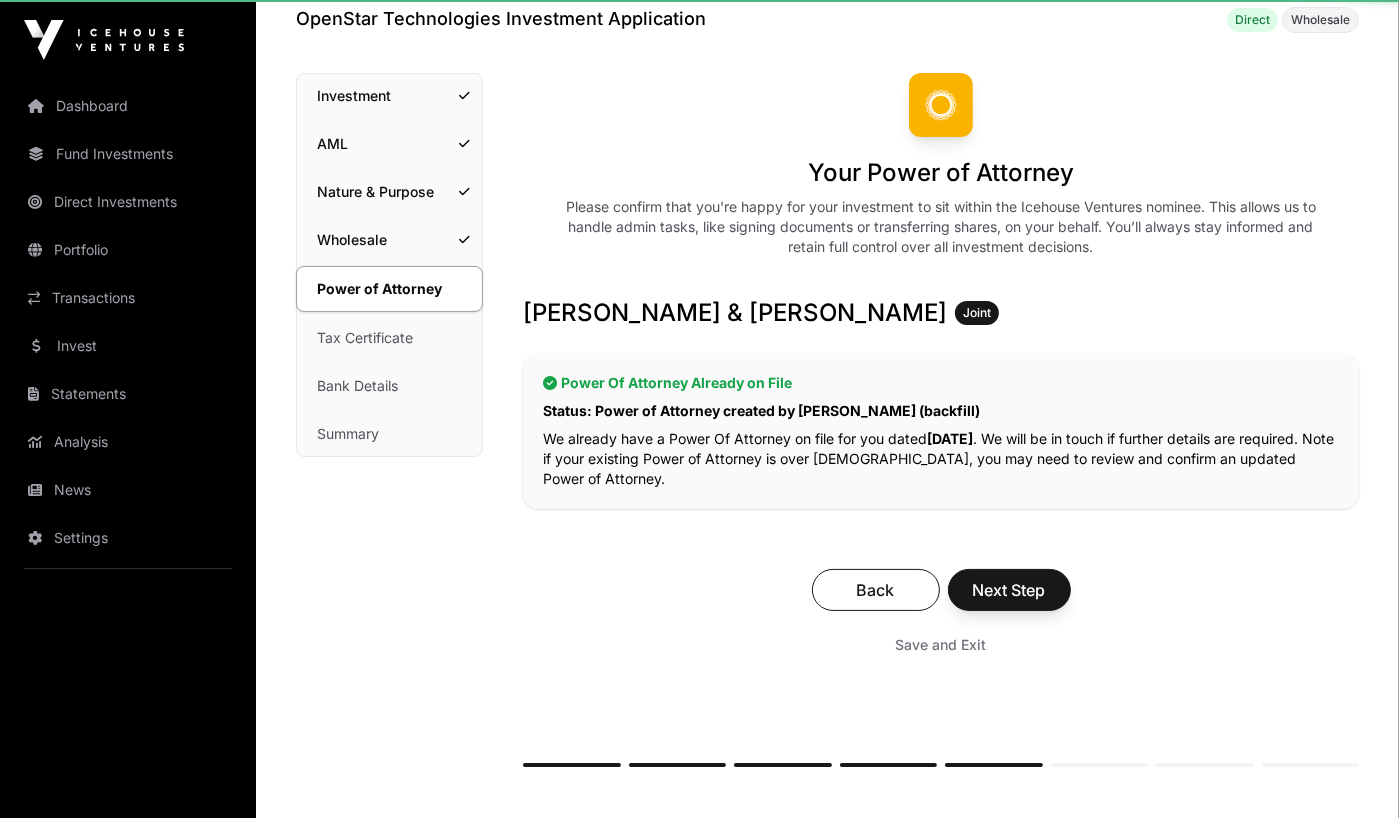 scroll, scrollTop: 0, scrollLeft: 0, axis: both 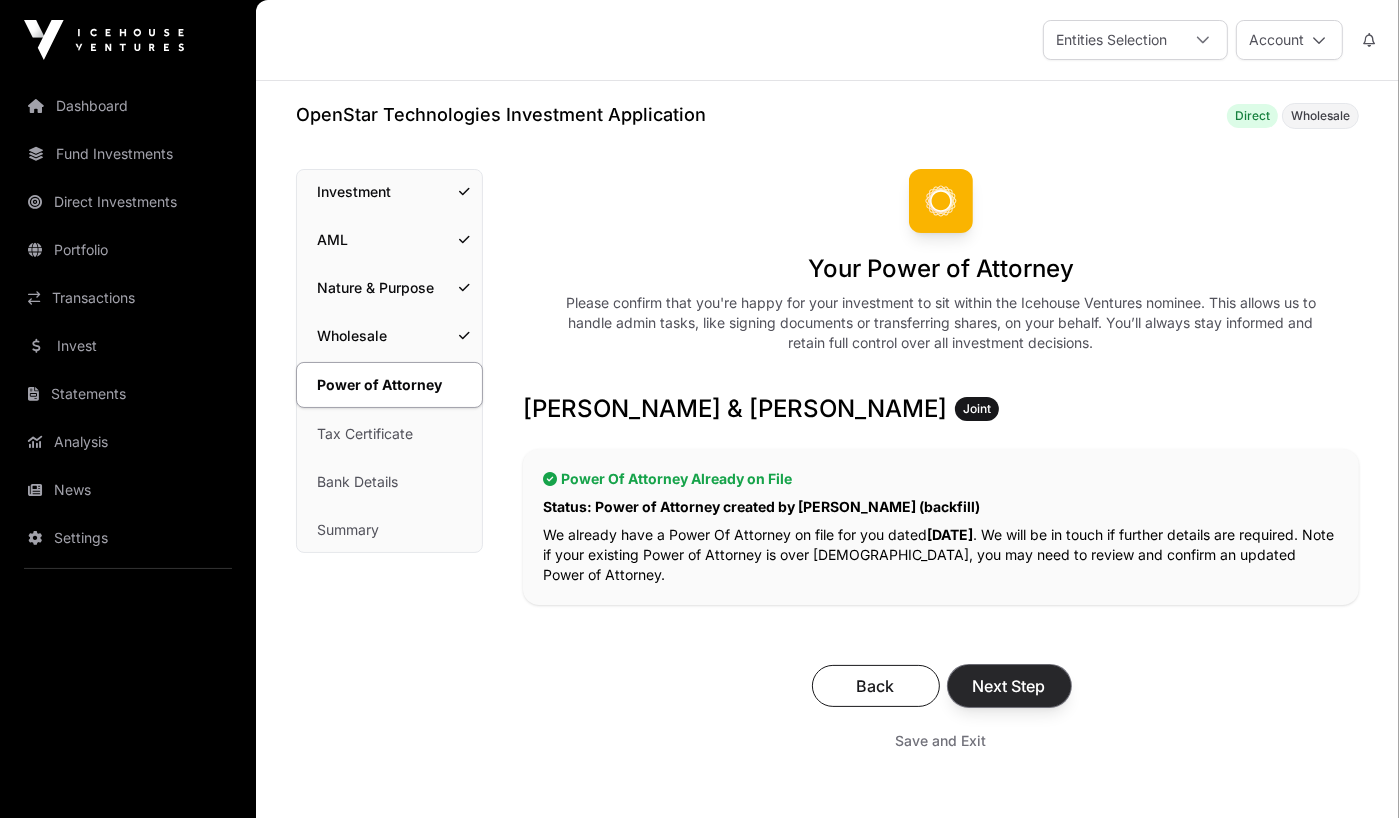 click on "Next Step" 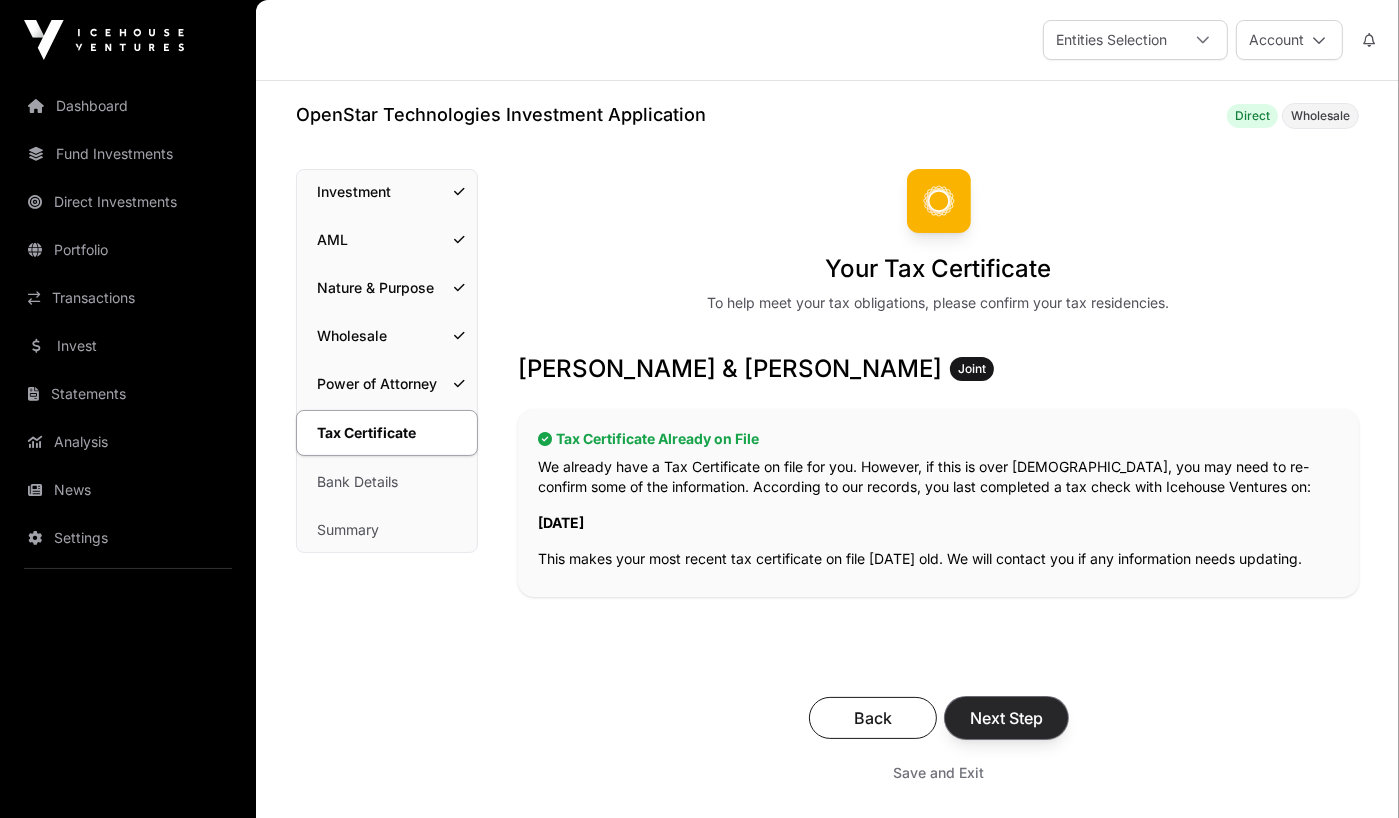 click on "Next Step" 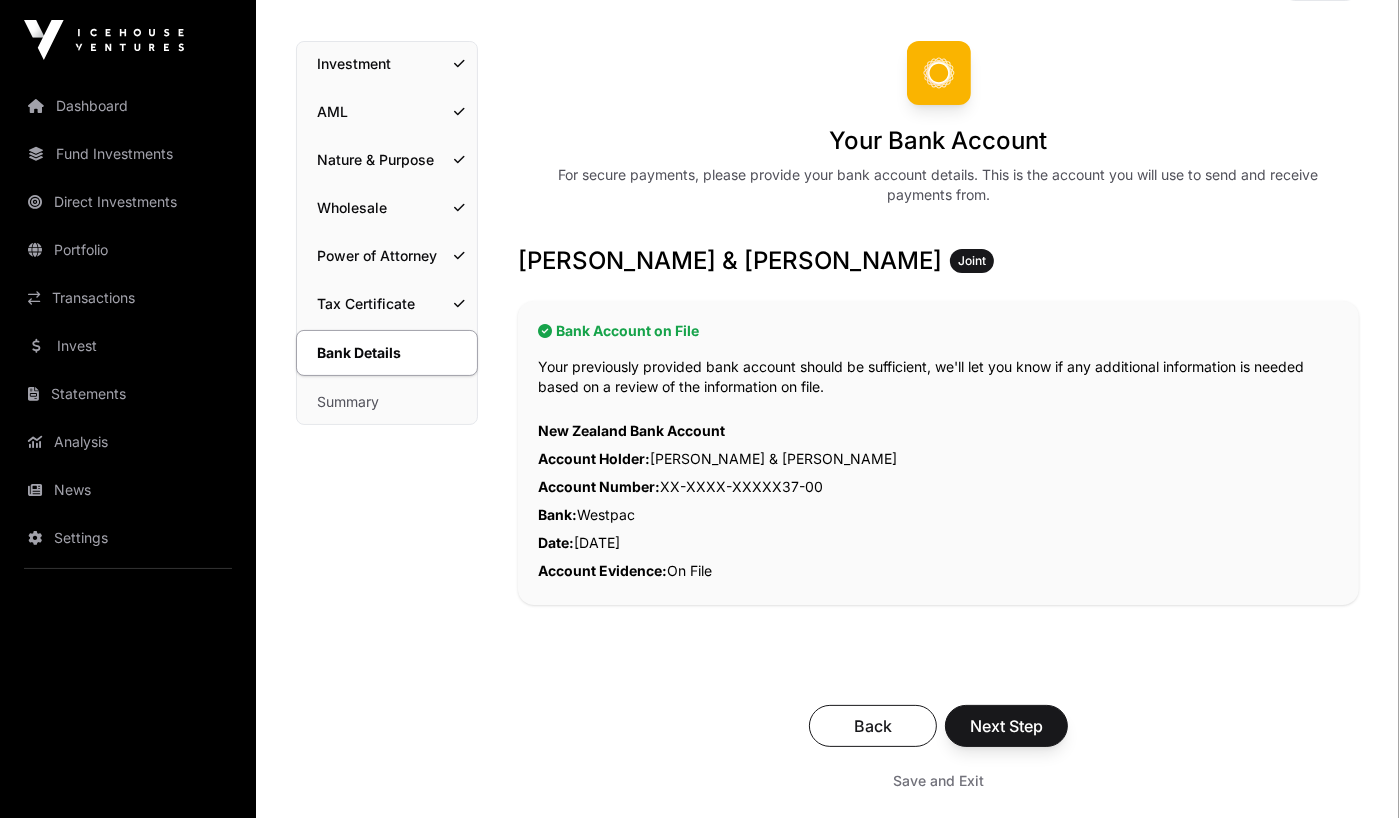 scroll, scrollTop: 130, scrollLeft: 0, axis: vertical 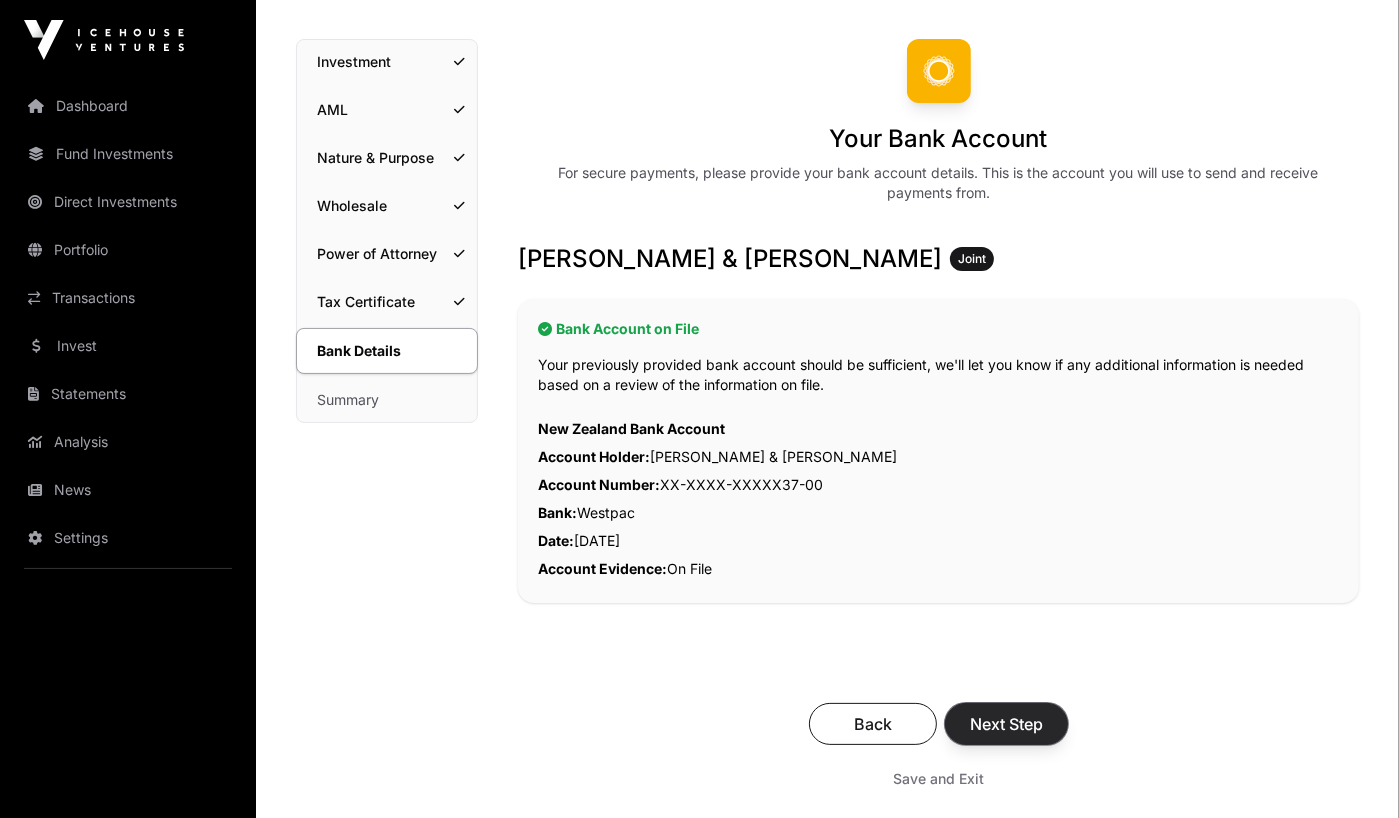 click on "Next Step" 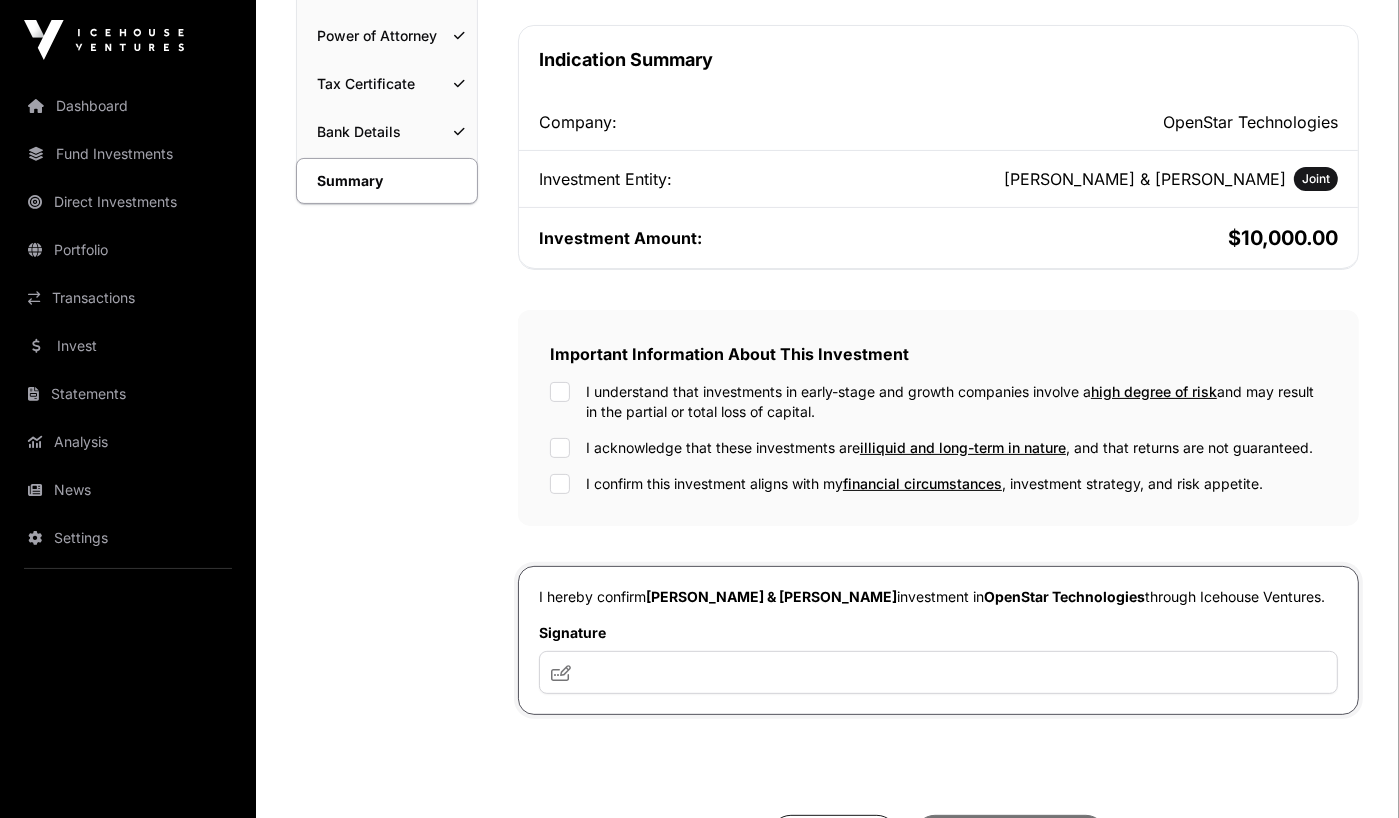 scroll, scrollTop: 458, scrollLeft: 0, axis: vertical 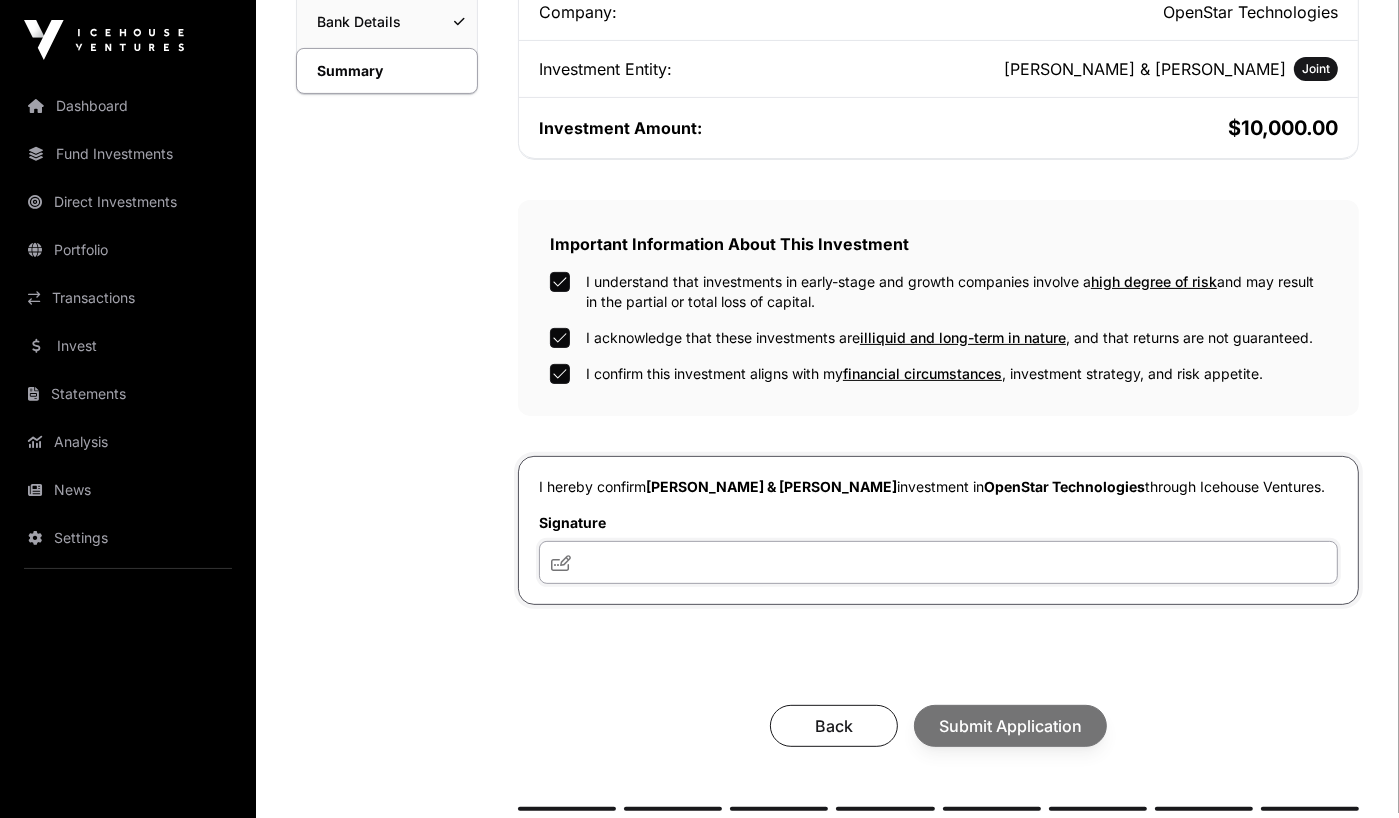 click 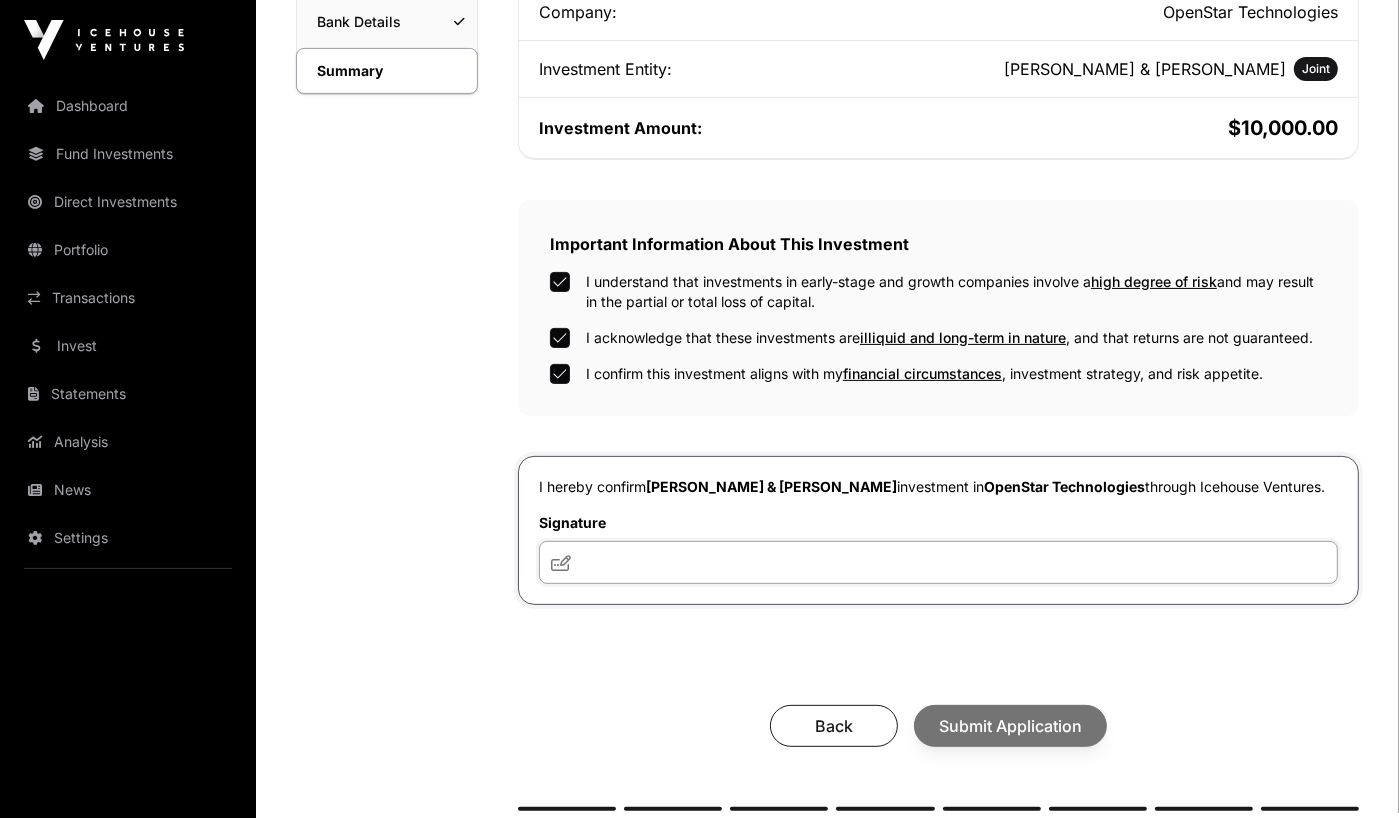 type on "**********" 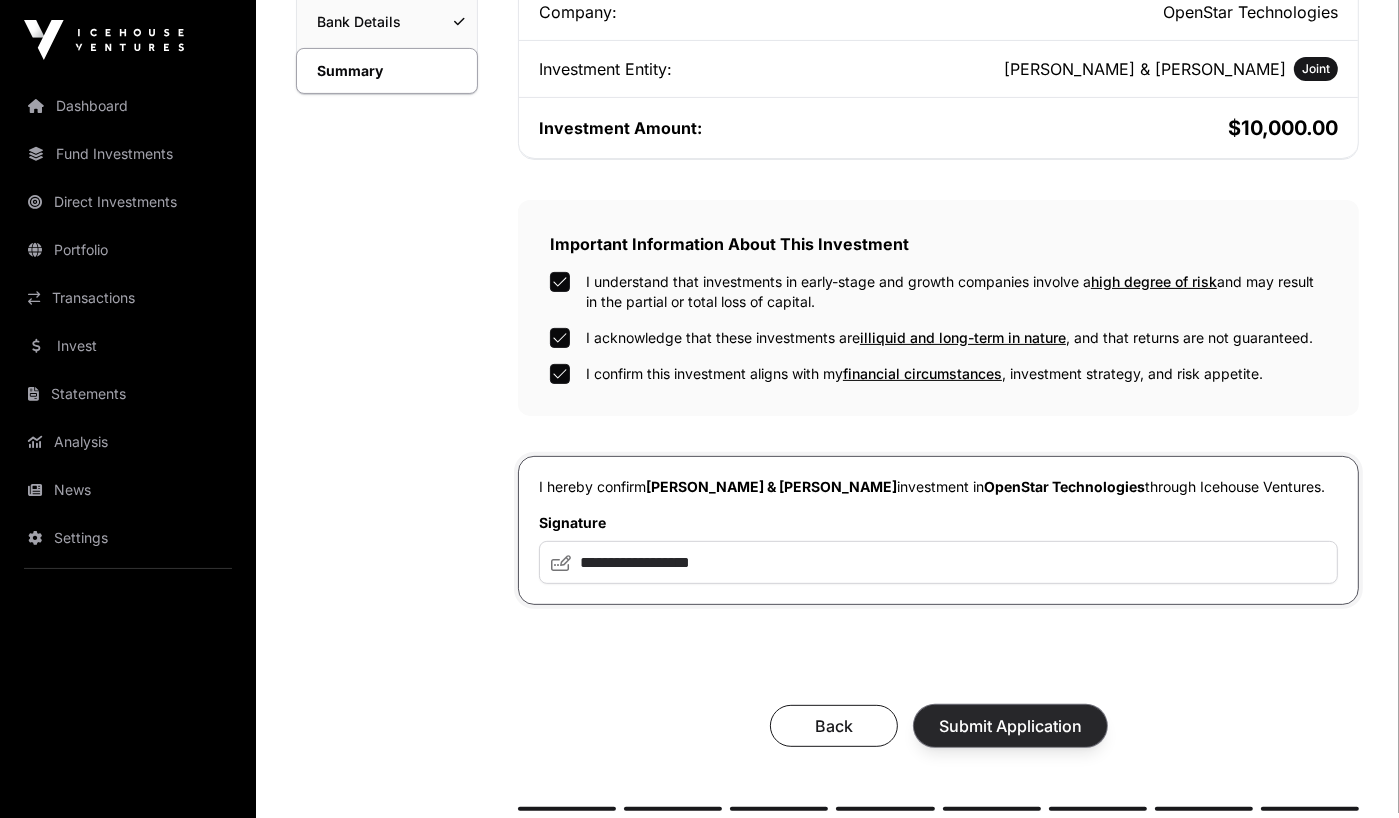 click on "Submit Application" 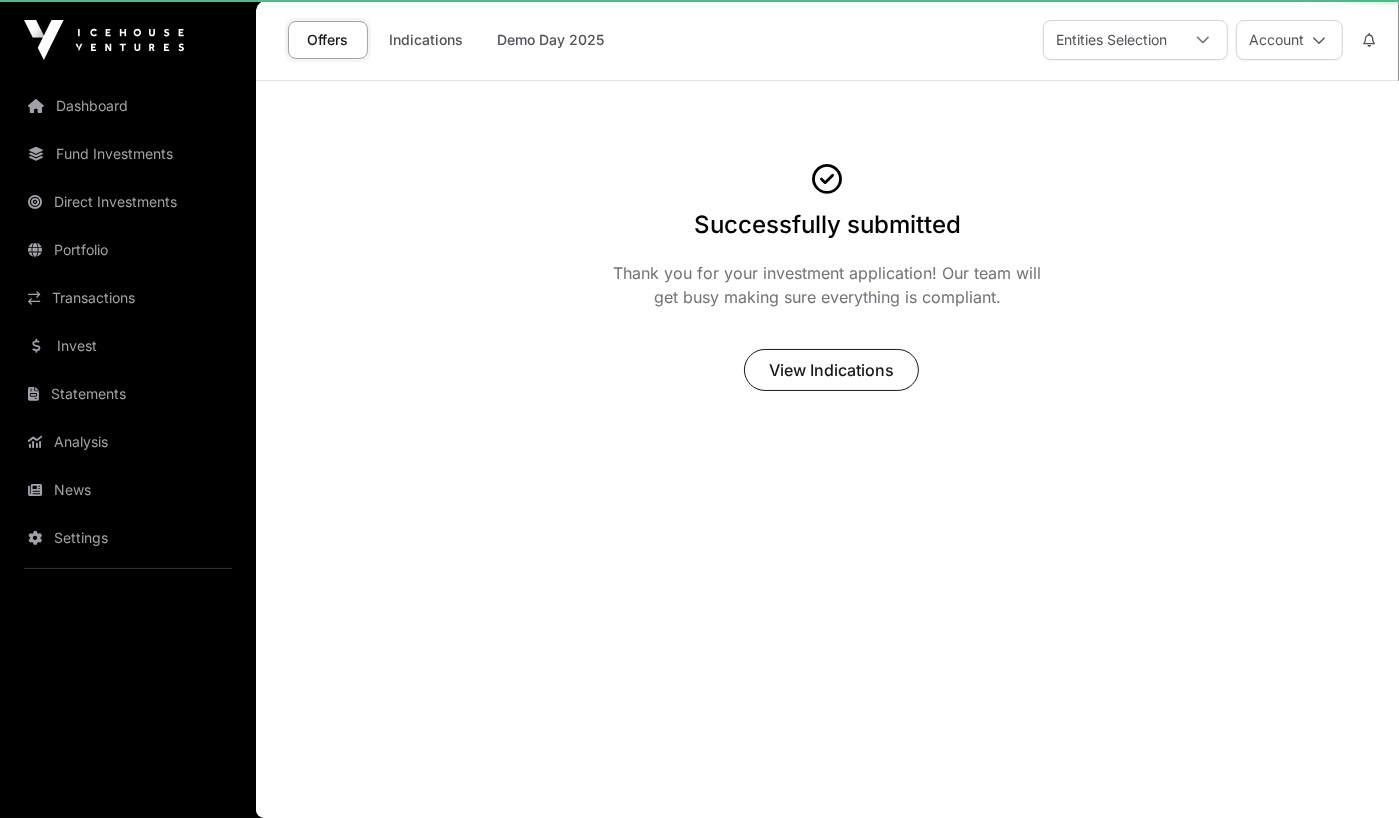 scroll, scrollTop: 0, scrollLeft: 0, axis: both 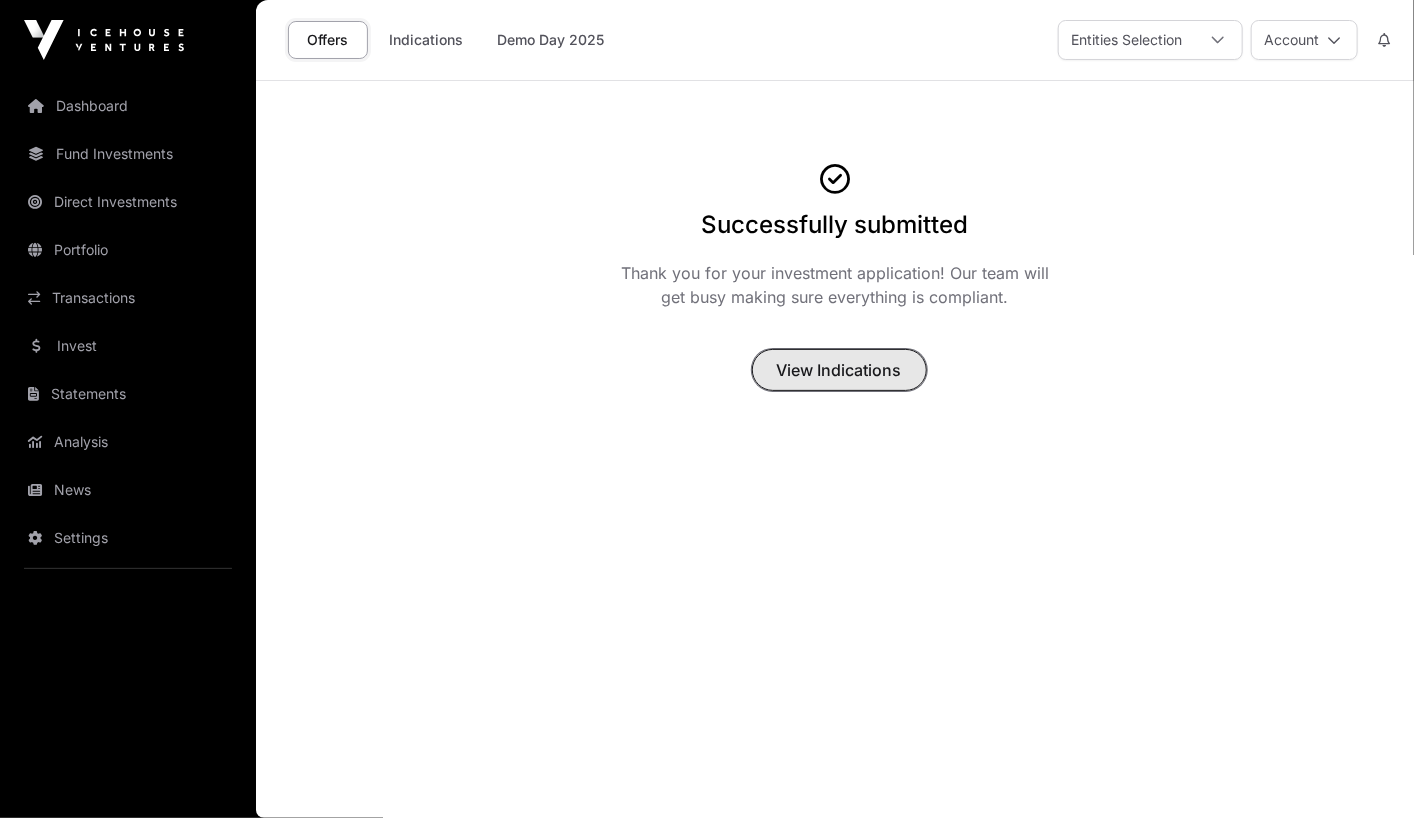 click on "View Indications" 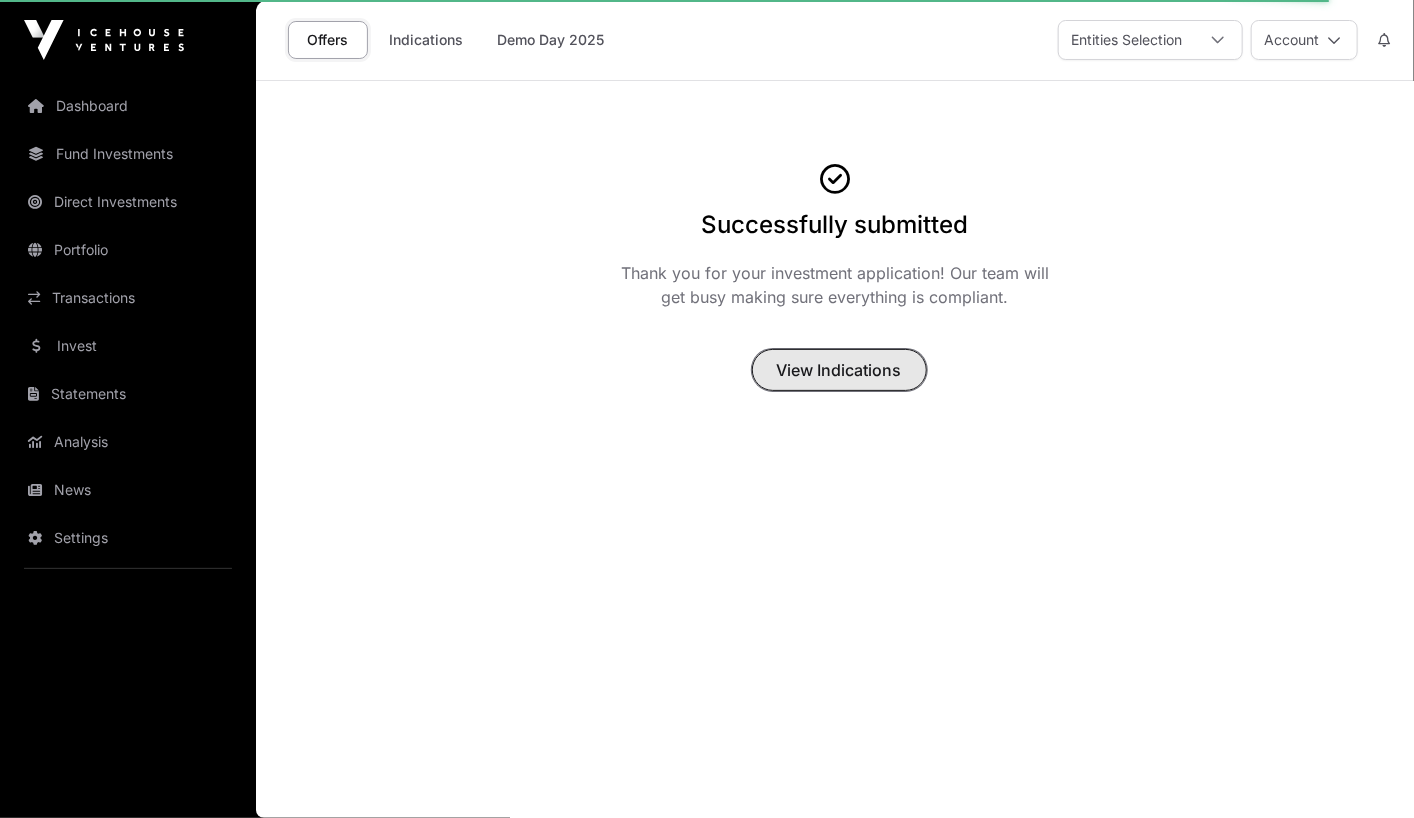 click on "View Indications" 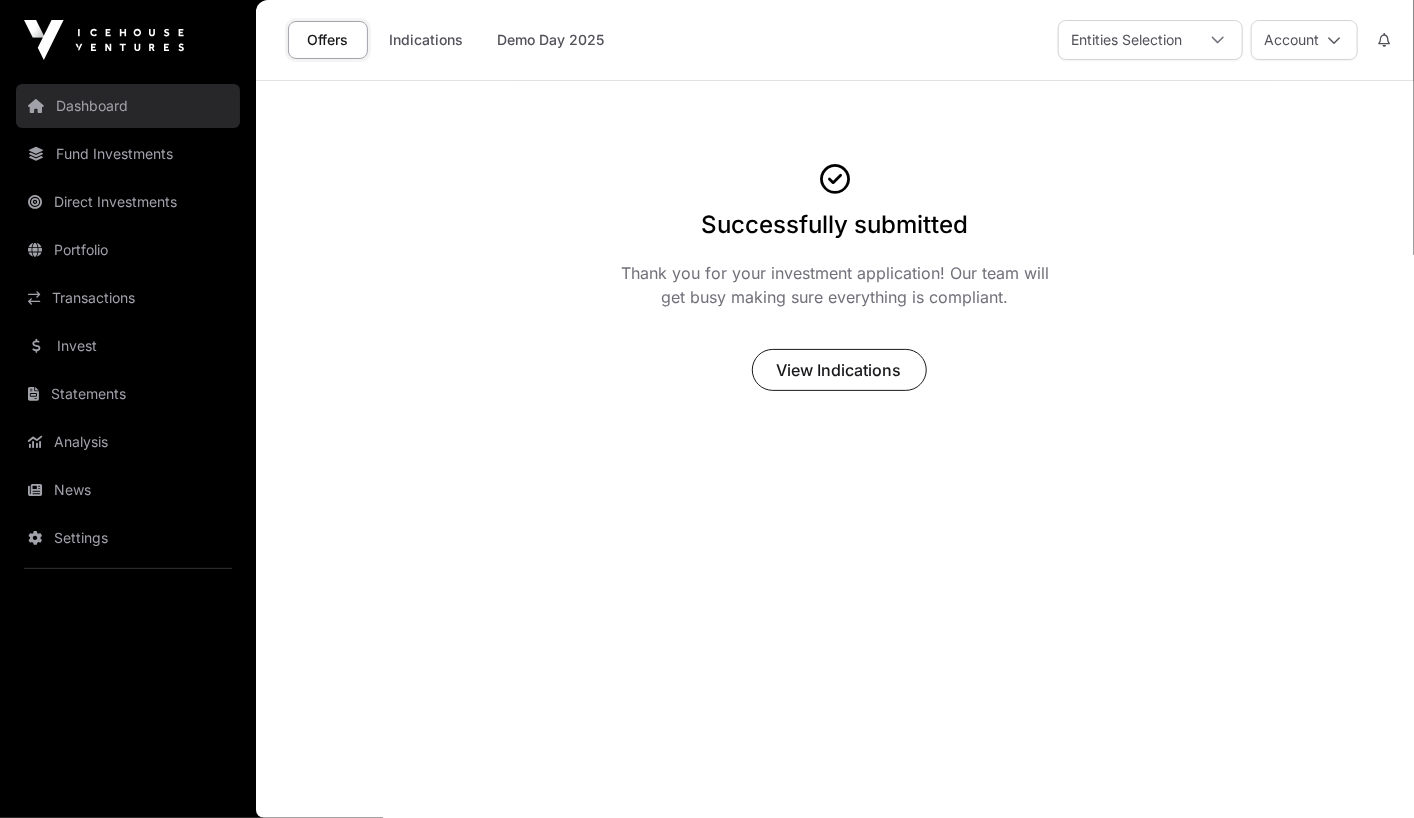 click on "Dashboard" 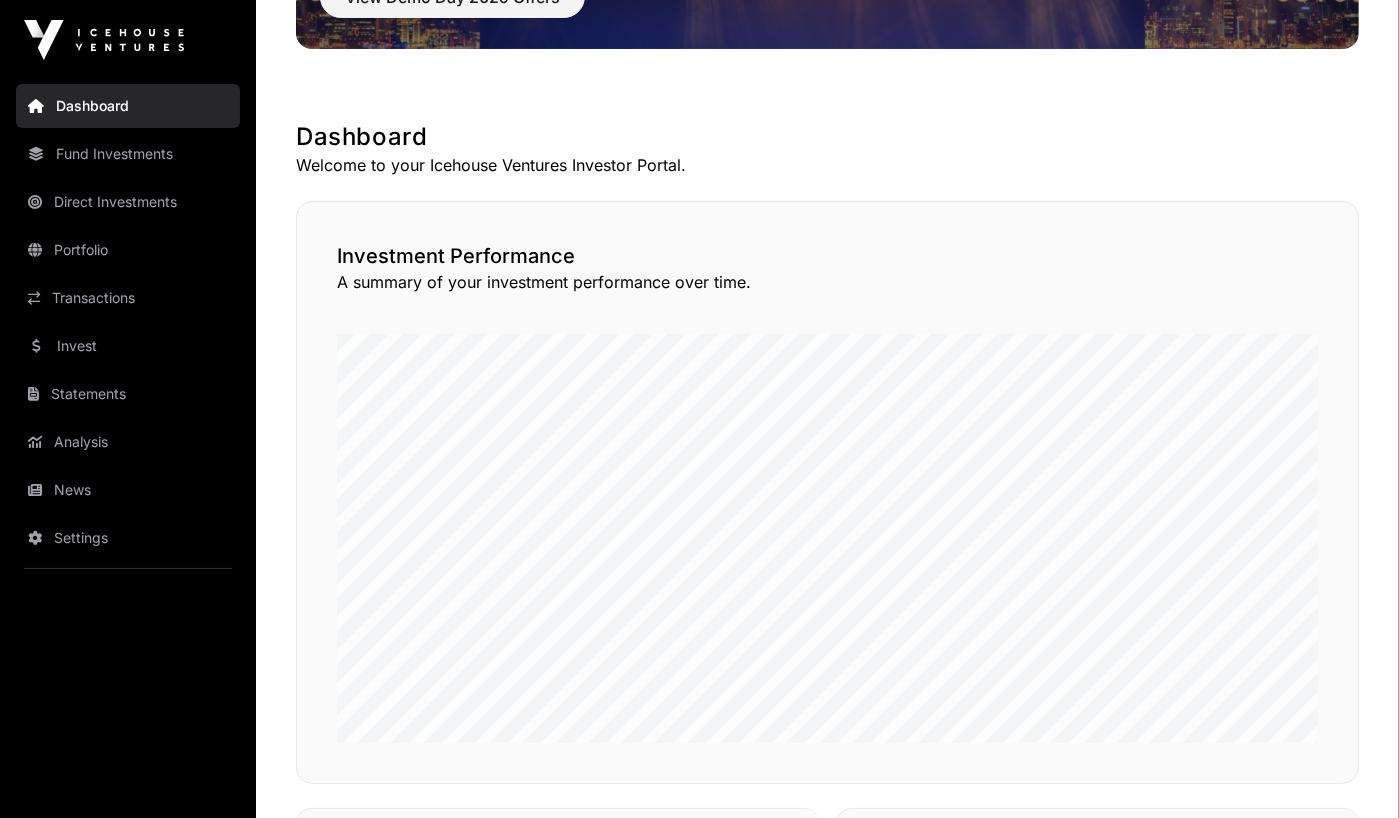 scroll, scrollTop: 255, scrollLeft: 0, axis: vertical 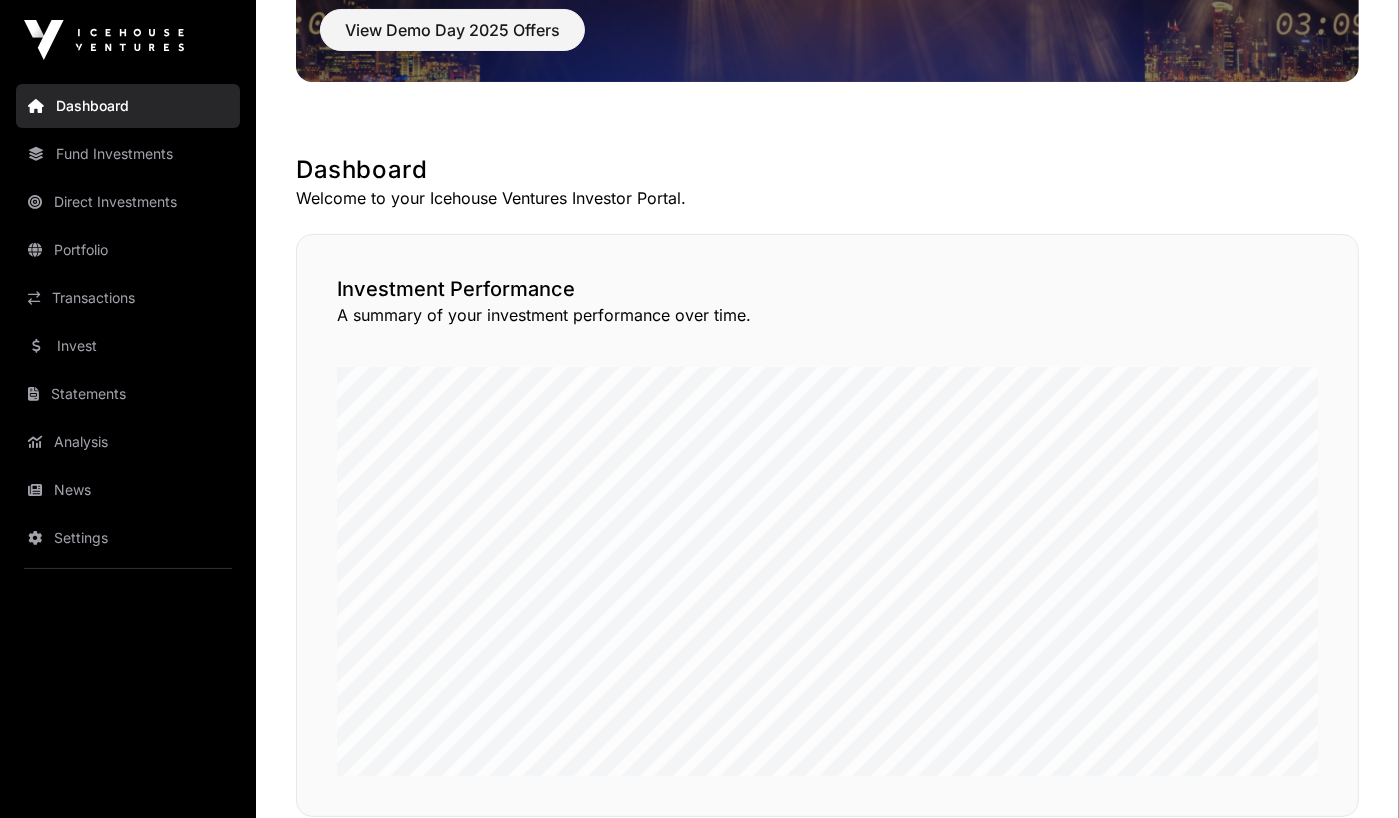 click on "Demo Day 2025  Several startups participated in Demo Day 2025. Their capital raises may be at different stages of discussion,   due diligence, negotiation or active raising.  View Demo Day 2025 Offers  Dashboard  Welcome to your Icehouse Ventures Investor Portal.  Investment Performance   A summary of your investment performance over time.   Funds   Fund Investments   A summary of your fund allocations   Companies   Company Sectors   A summary of your industry allocations   Transactions   Total Invested  $ 339,579.69 Fund: $132,579.70 Direct: $206,999.99  Transactions   Total Returns  $ 26,724.21  Fund: $4,665.53 Direct: $22,058.68  Holdings   Holding Value  $ 382,737.79  Fund: $152,874.78 Direct: $229,863.01  Holdings   Total Value  $ 409,462.01  Fund: $157,540.32 Direct: $251,921.69  Investment Multiple  1.21 x Fund: 1.19x Direct: 1.22x  Internal Rate Of Return  7.58 % Fund: 7.58% Direct: 7.58%  Company Count  73 Fund: 71 Direct: 17 Total Invested c $339,579.69  Direct $206,999.99  Funds $132,579.70 73" 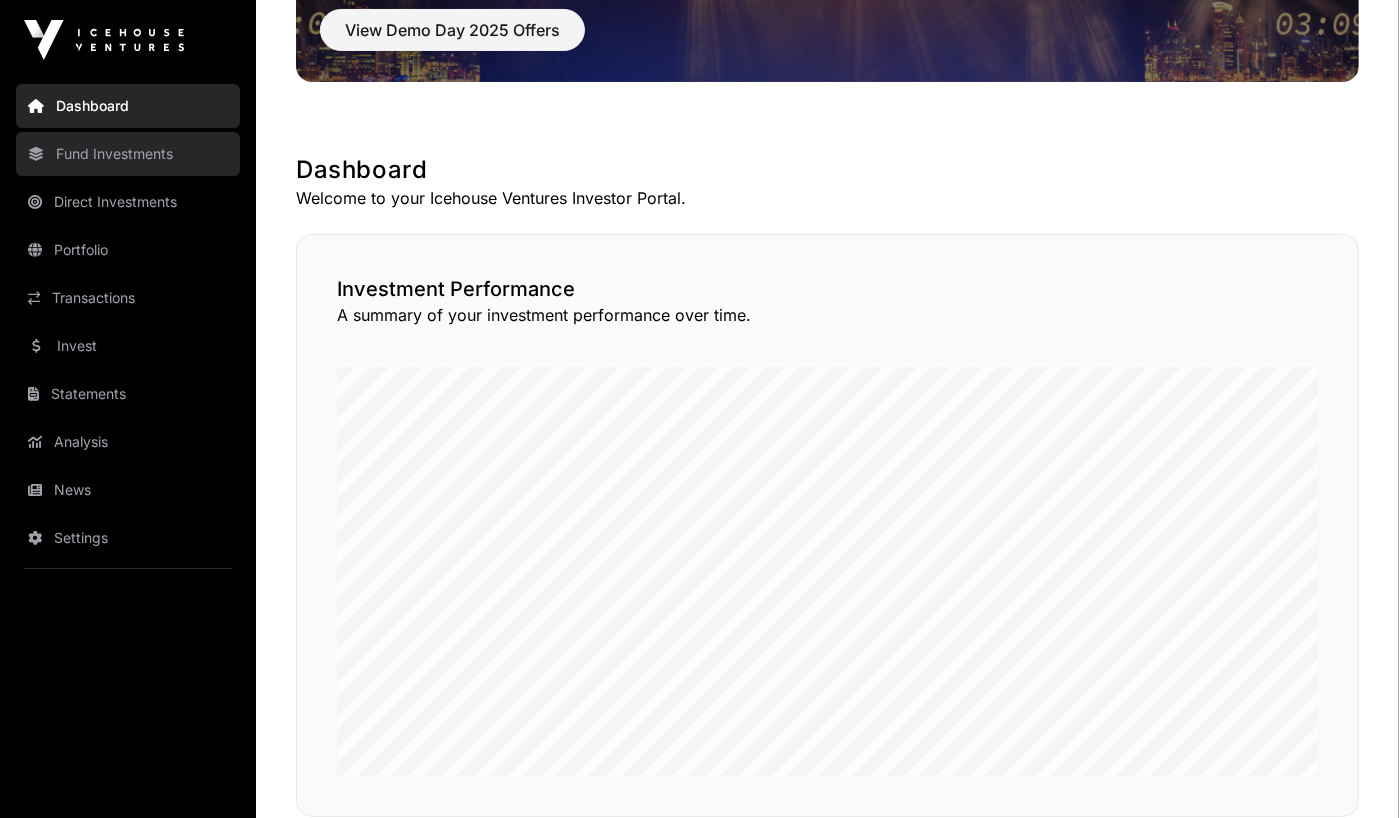 click on "Fund Investments" 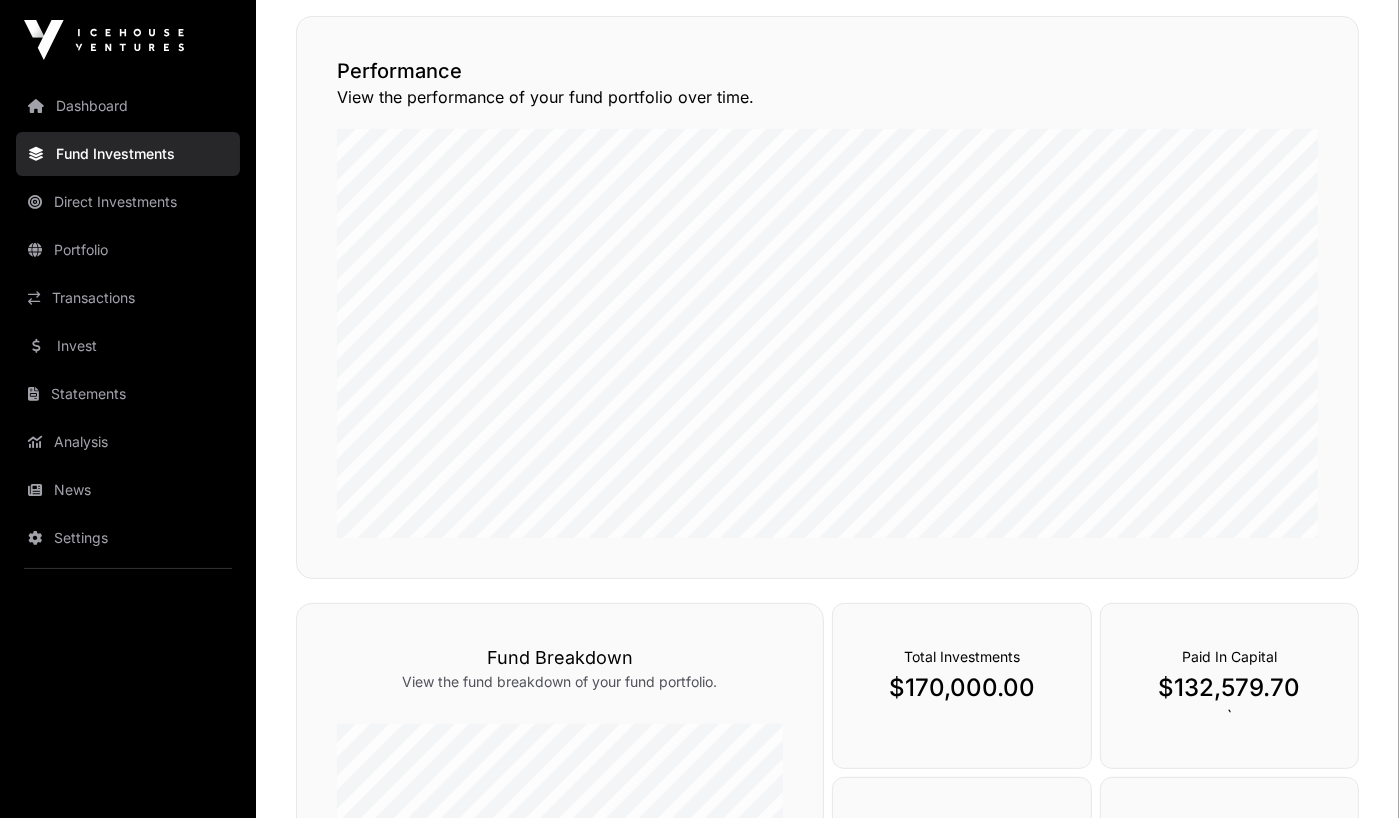 scroll, scrollTop: 0, scrollLeft: 0, axis: both 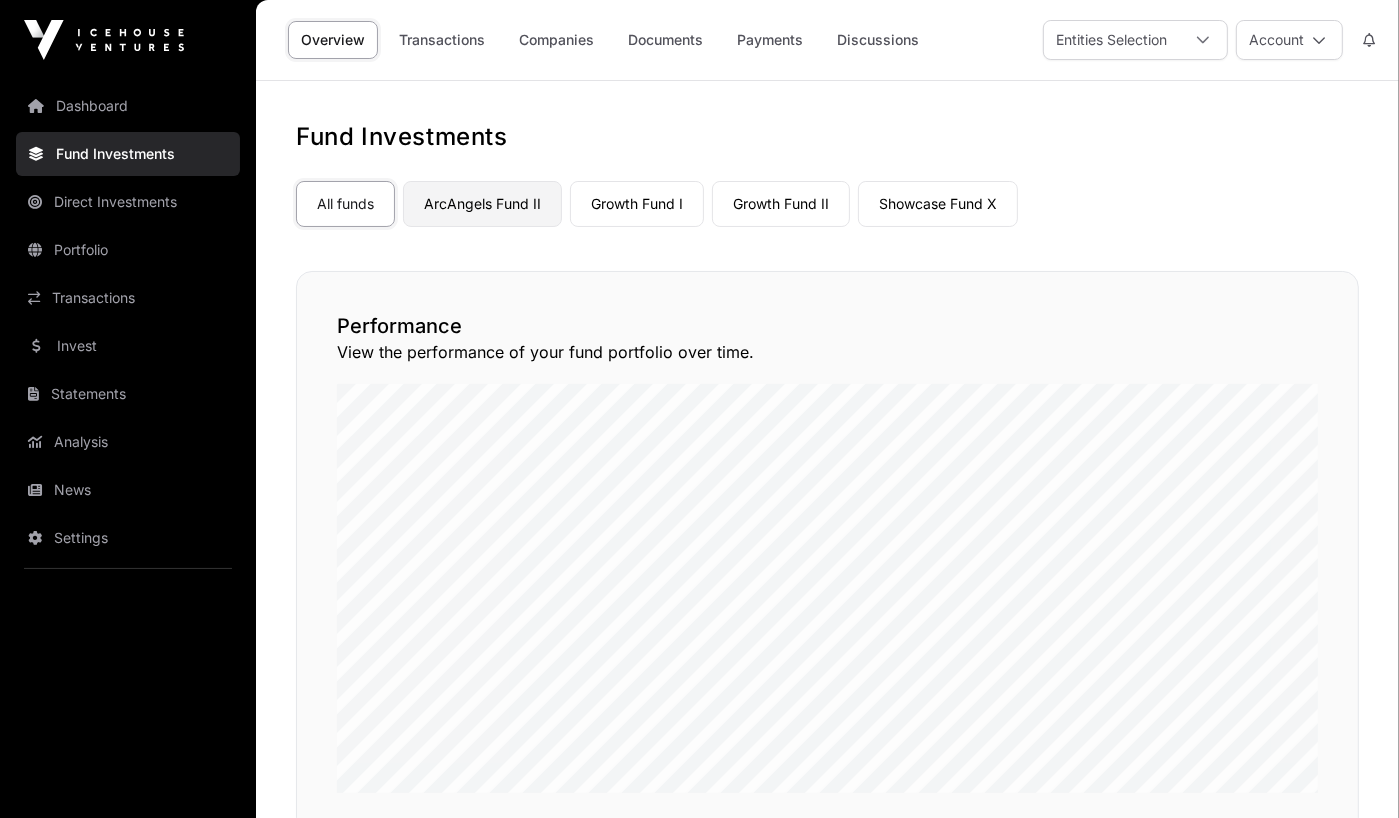 click on "ArcAngels Fund II" 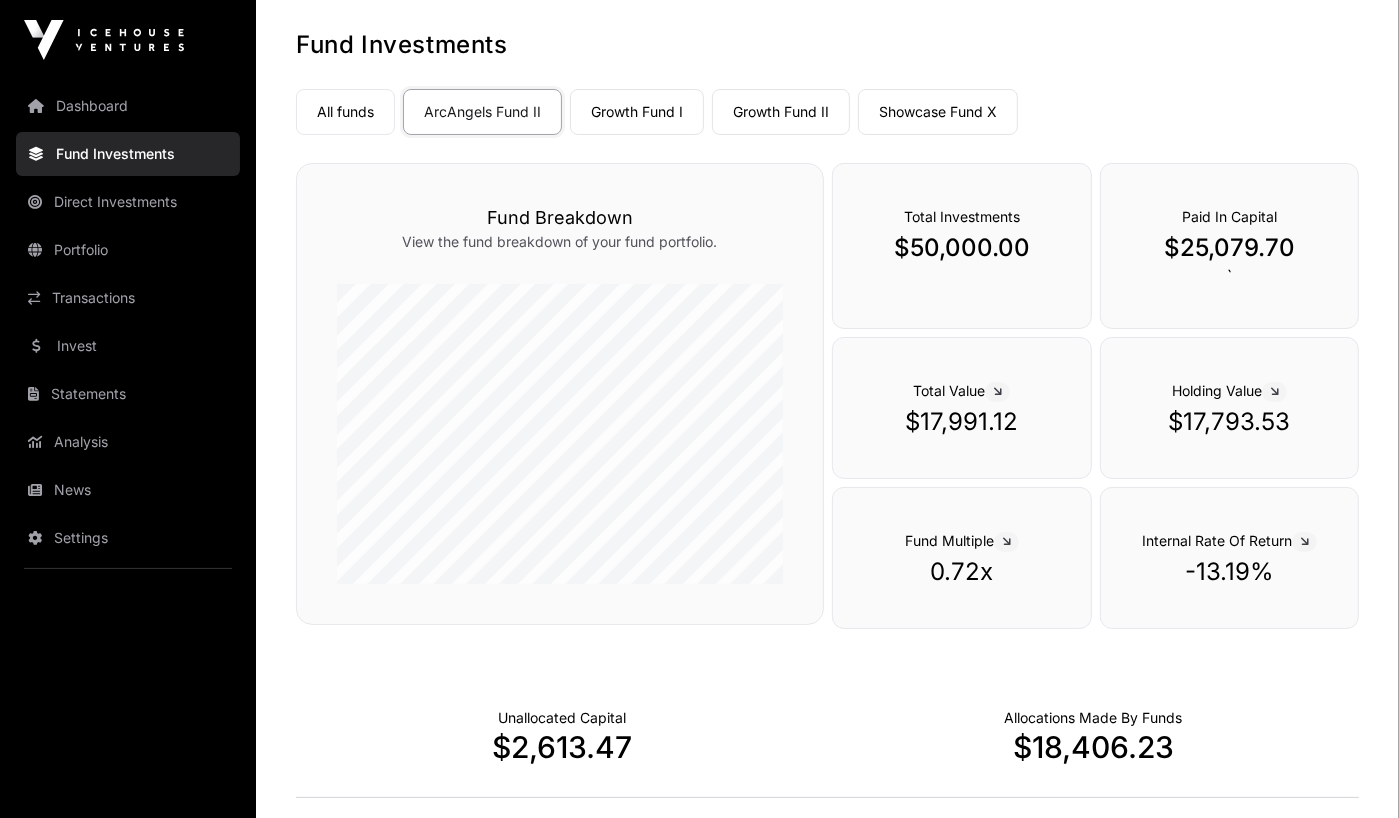 scroll, scrollTop: 0, scrollLeft: 0, axis: both 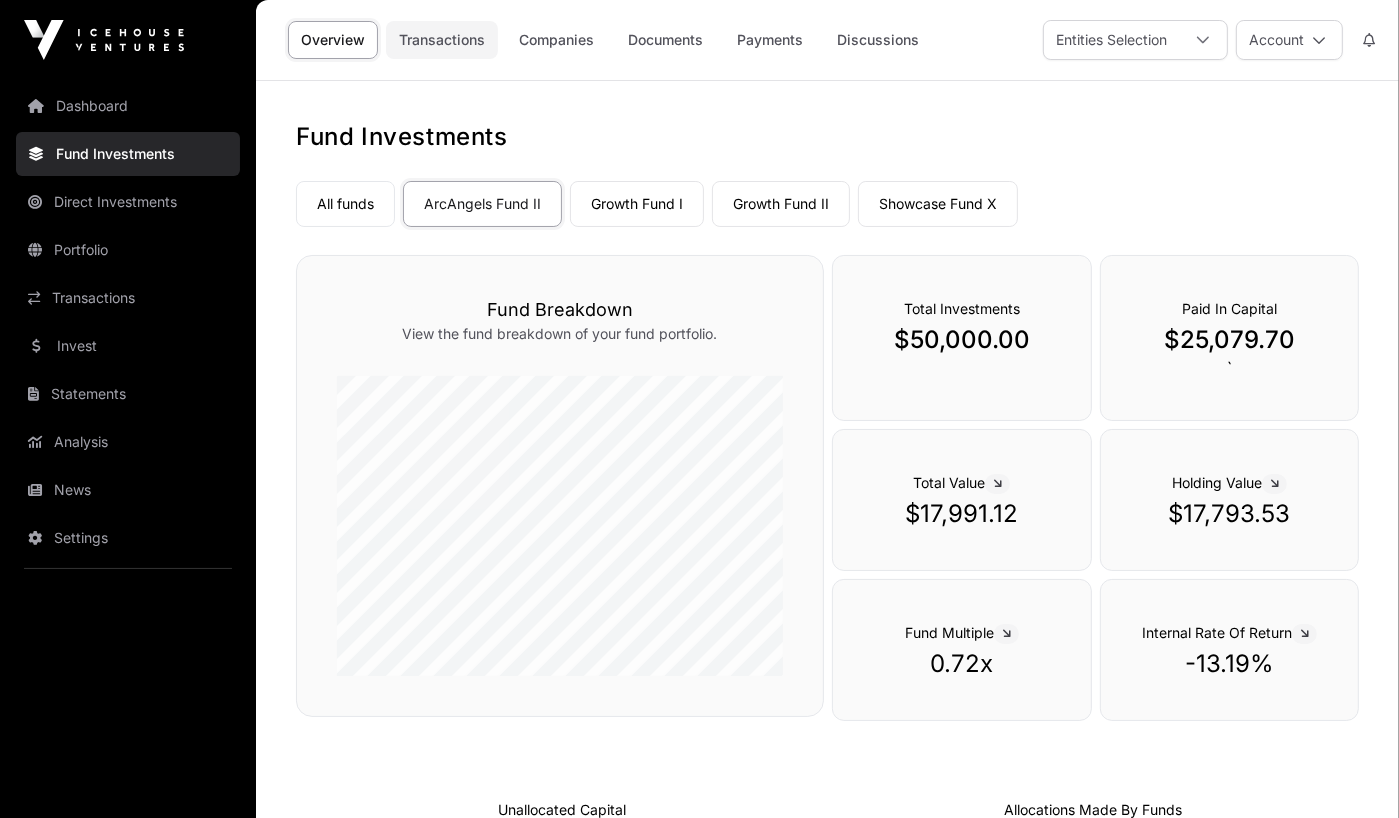 click on "Transactions" 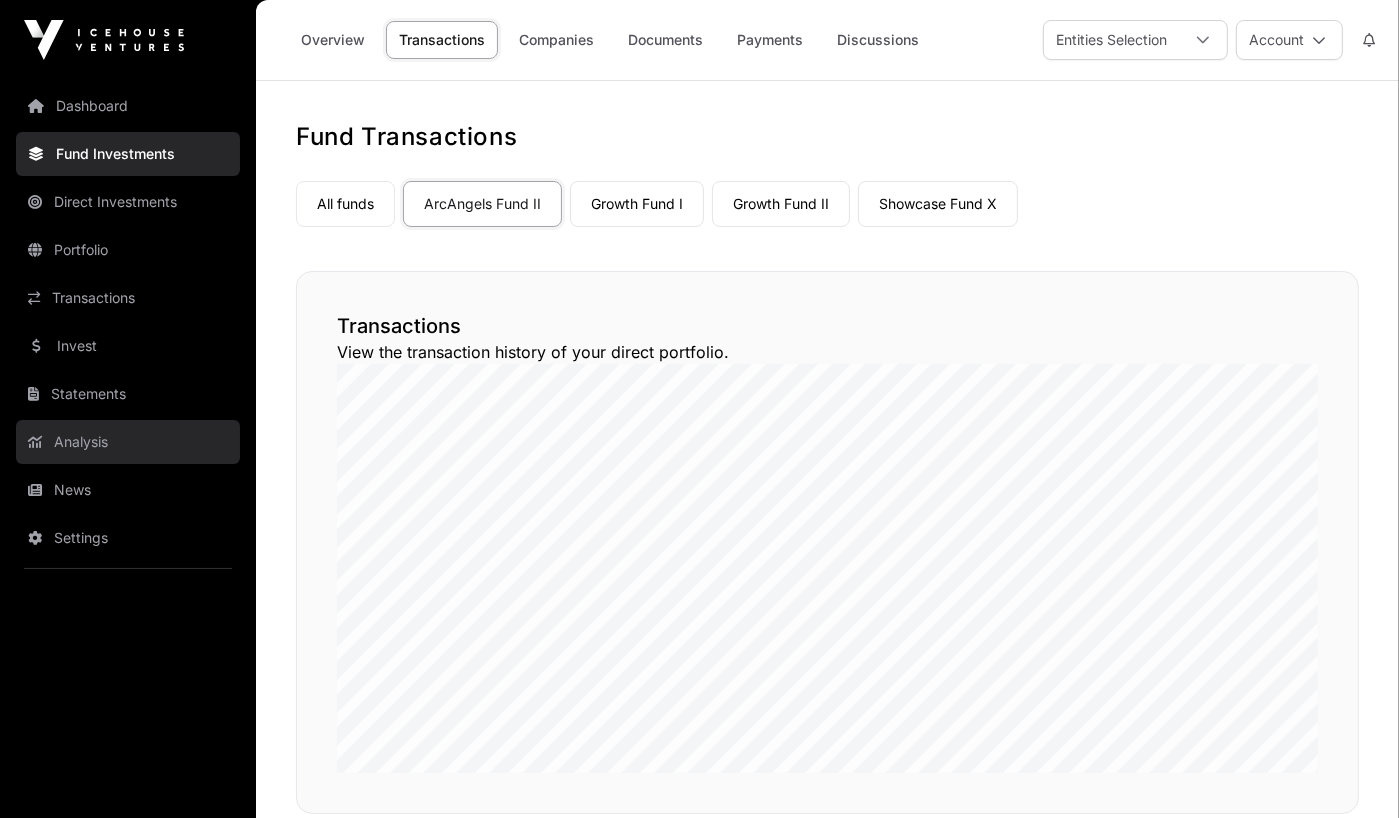 click on "Analysis" 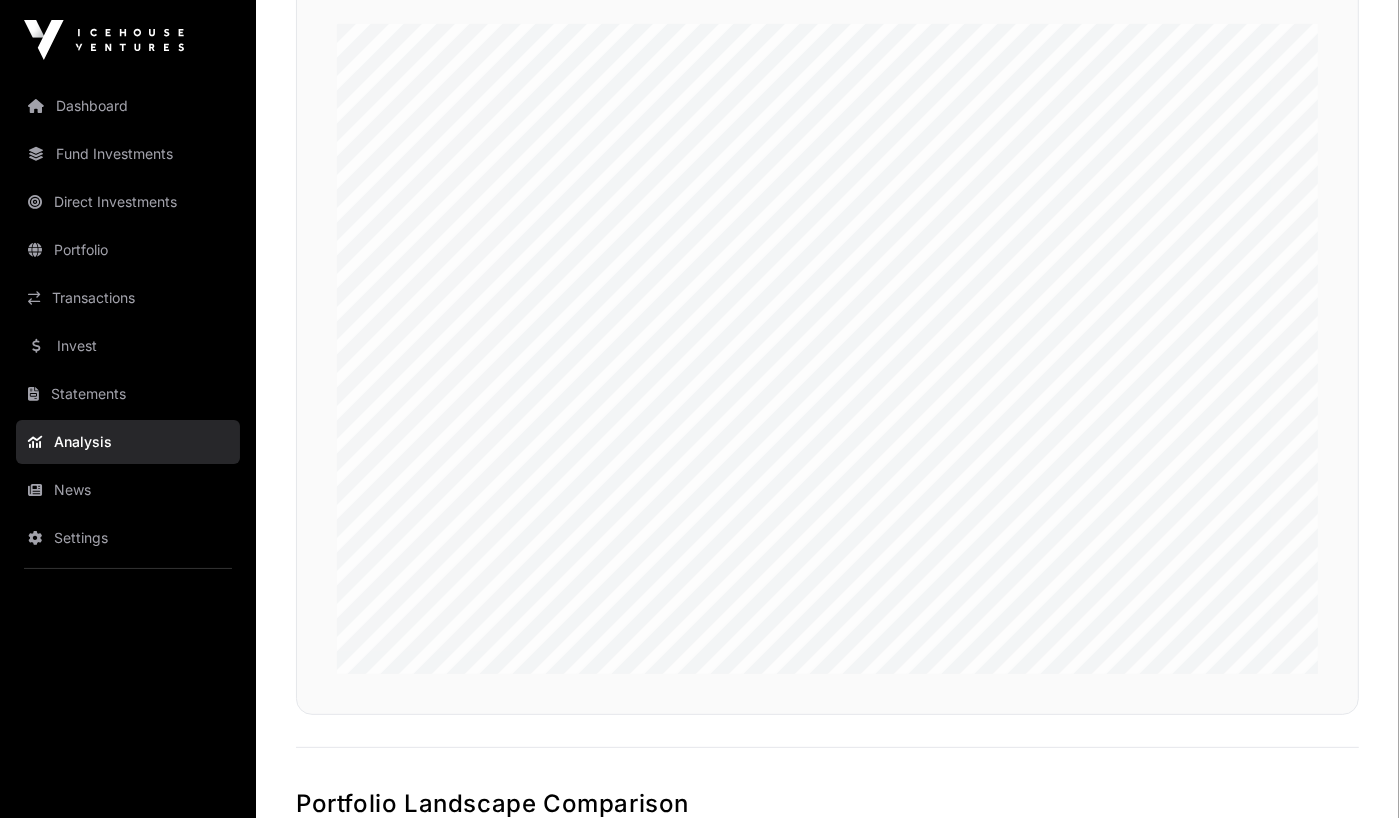 scroll, scrollTop: 0, scrollLeft: 0, axis: both 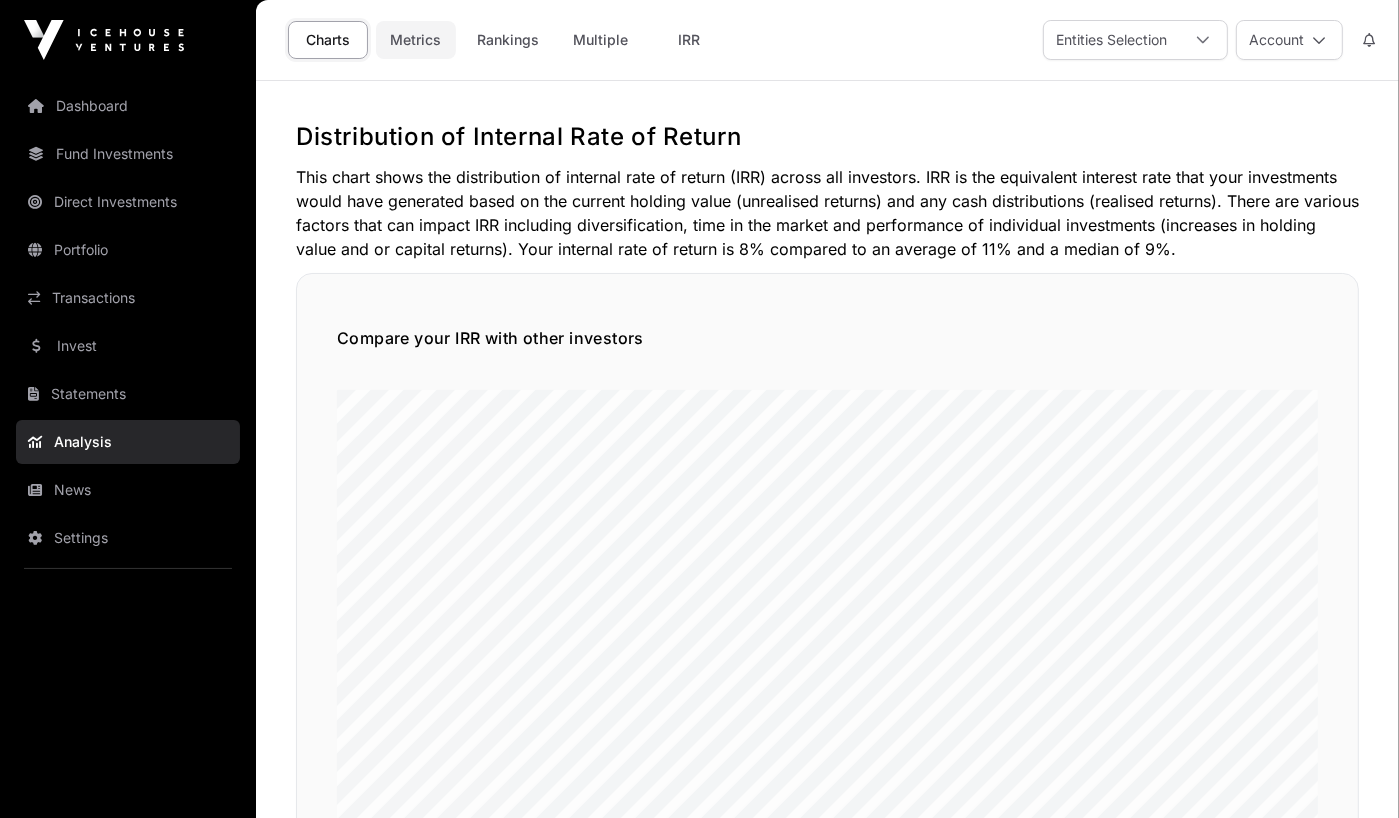 click on "Metrics" 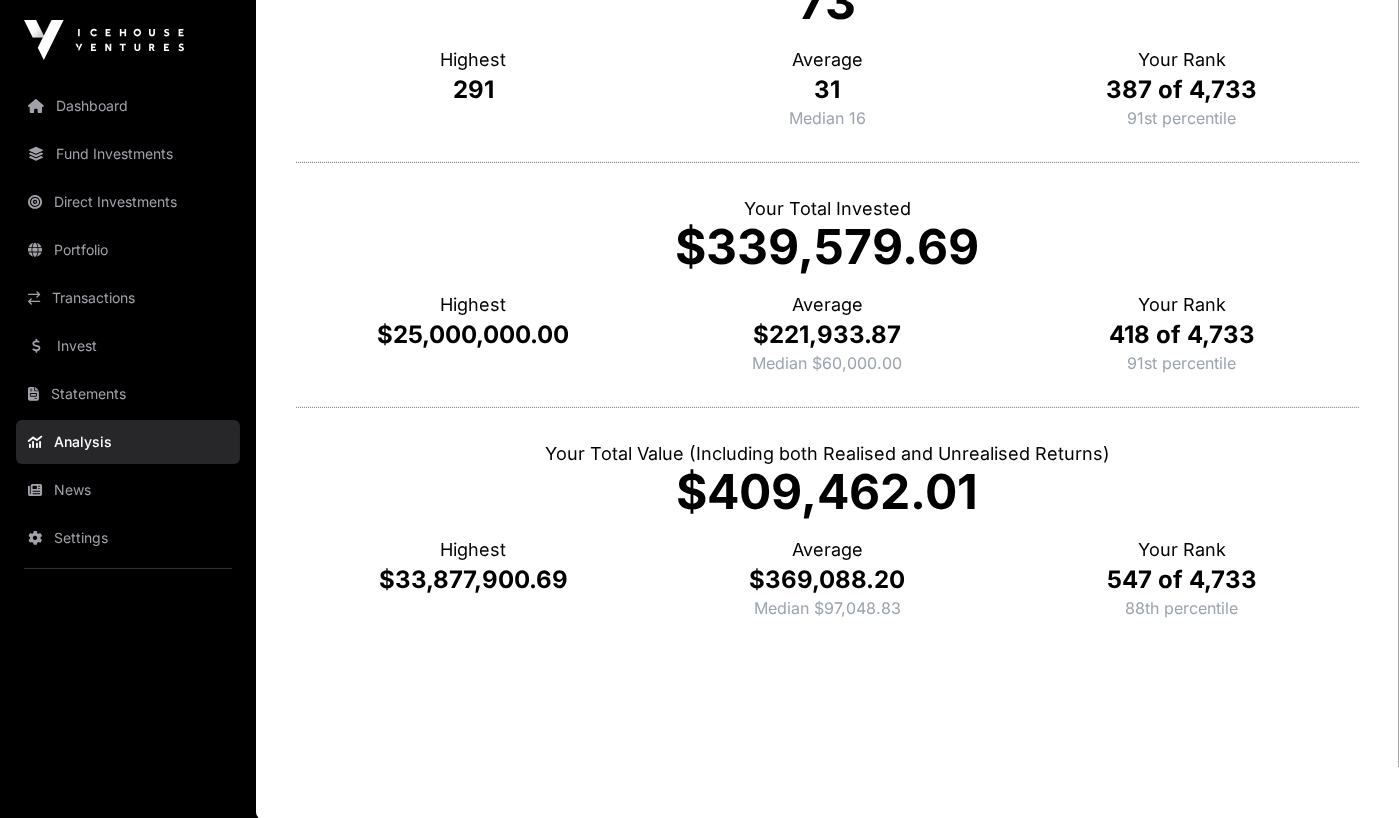 scroll, scrollTop: 0, scrollLeft: 0, axis: both 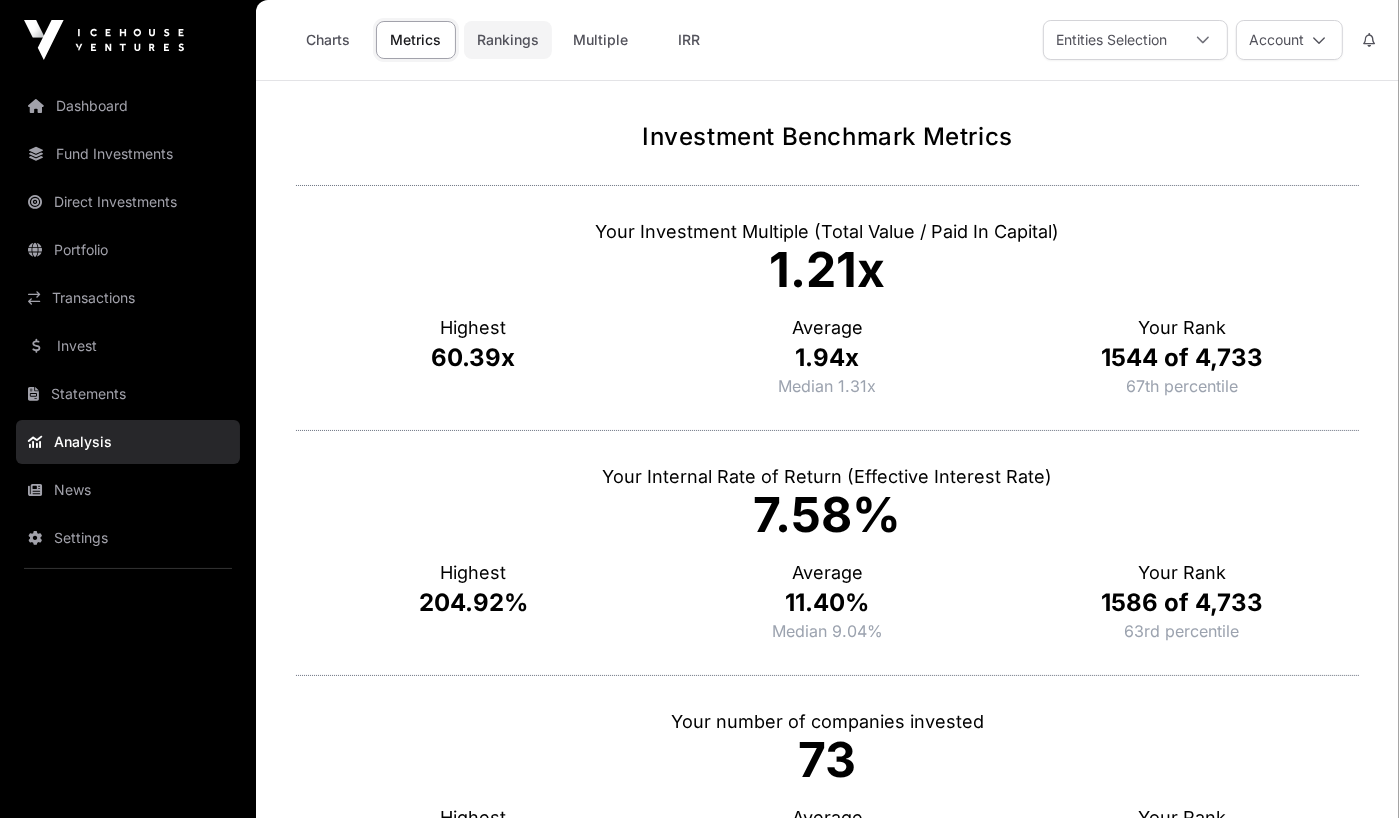 click on "Rankings" 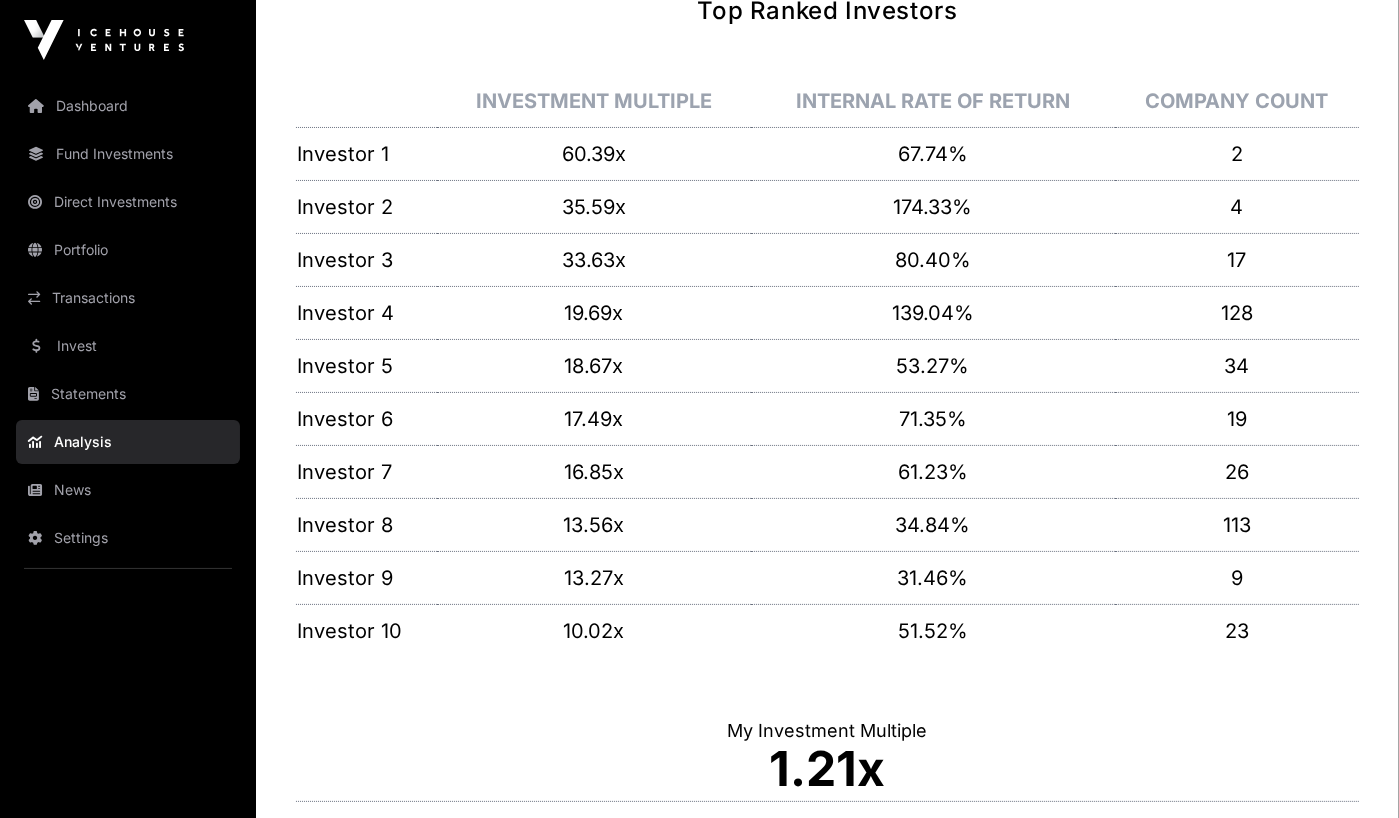 scroll, scrollTop: 0, scrollLeft: 0, axis: both 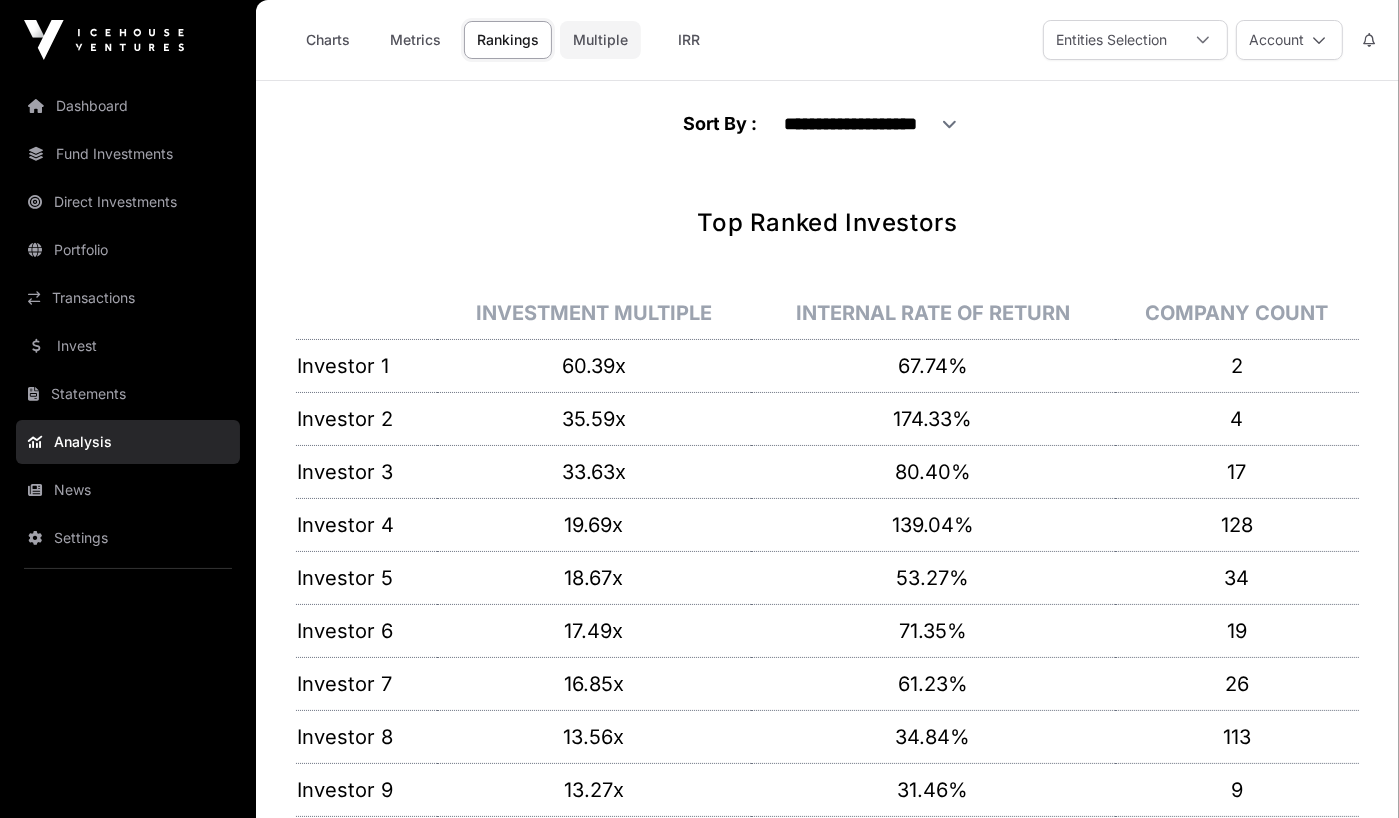 click on "Multiple" 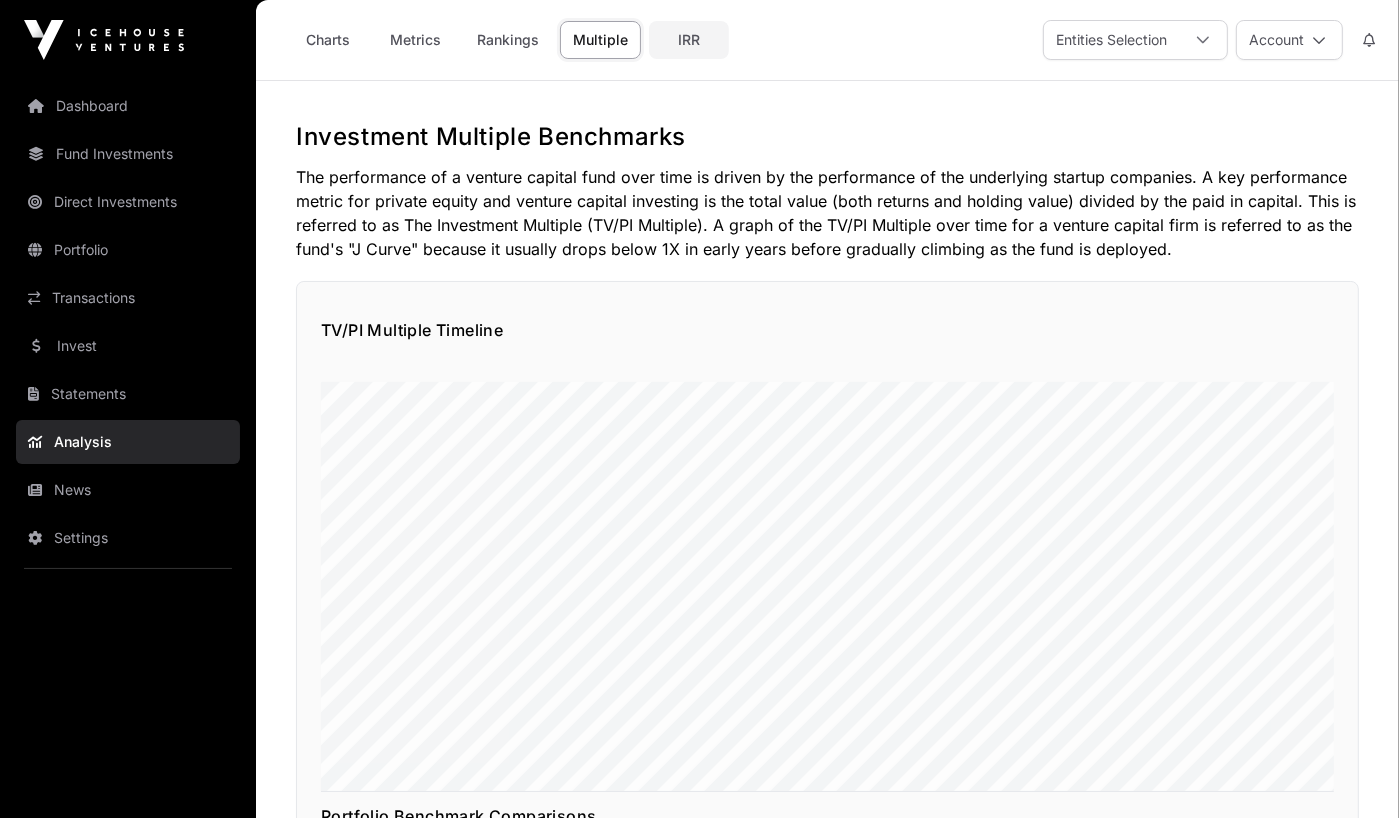 click on "IRR" 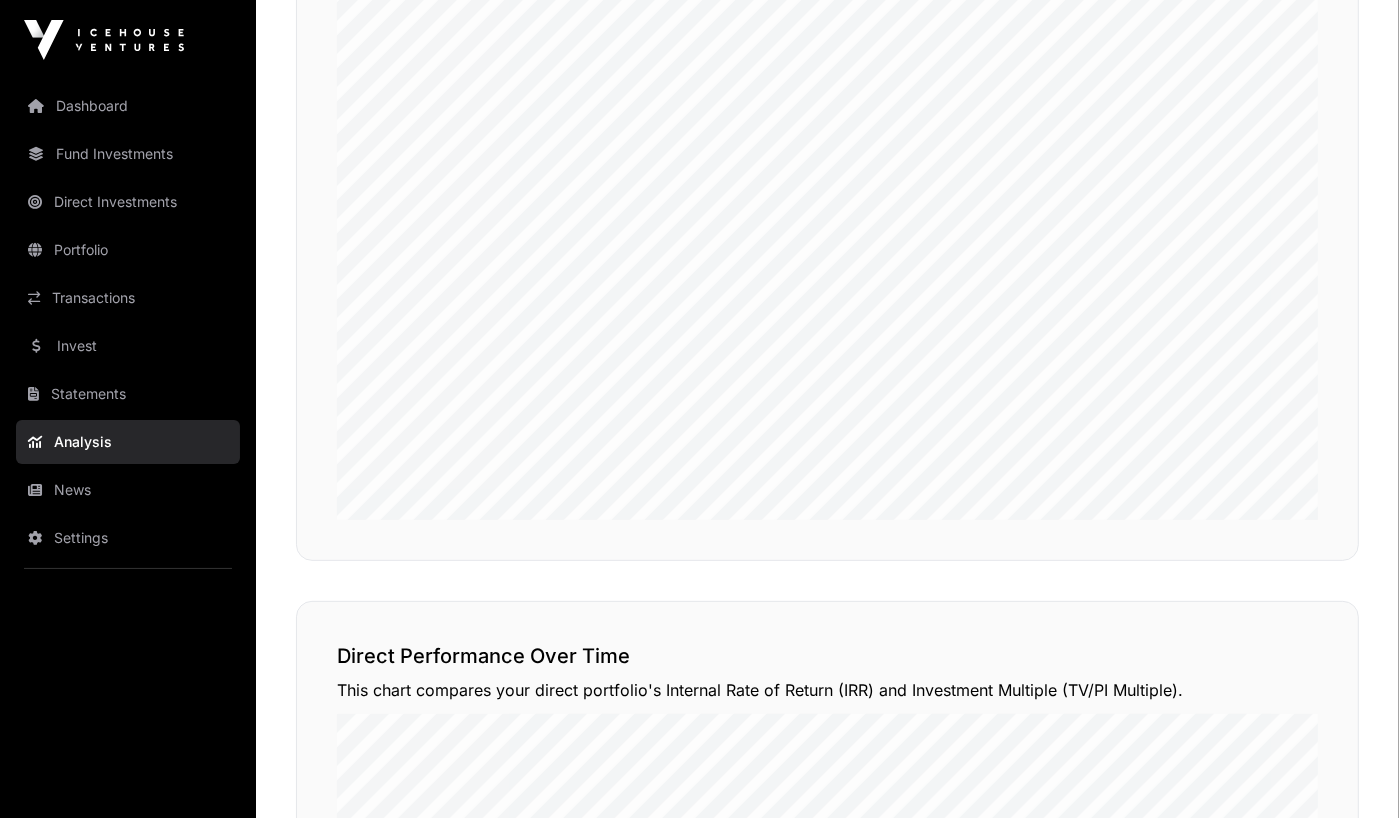 scroll, scrollTop: 0, scrollLeft: 0, axis: both 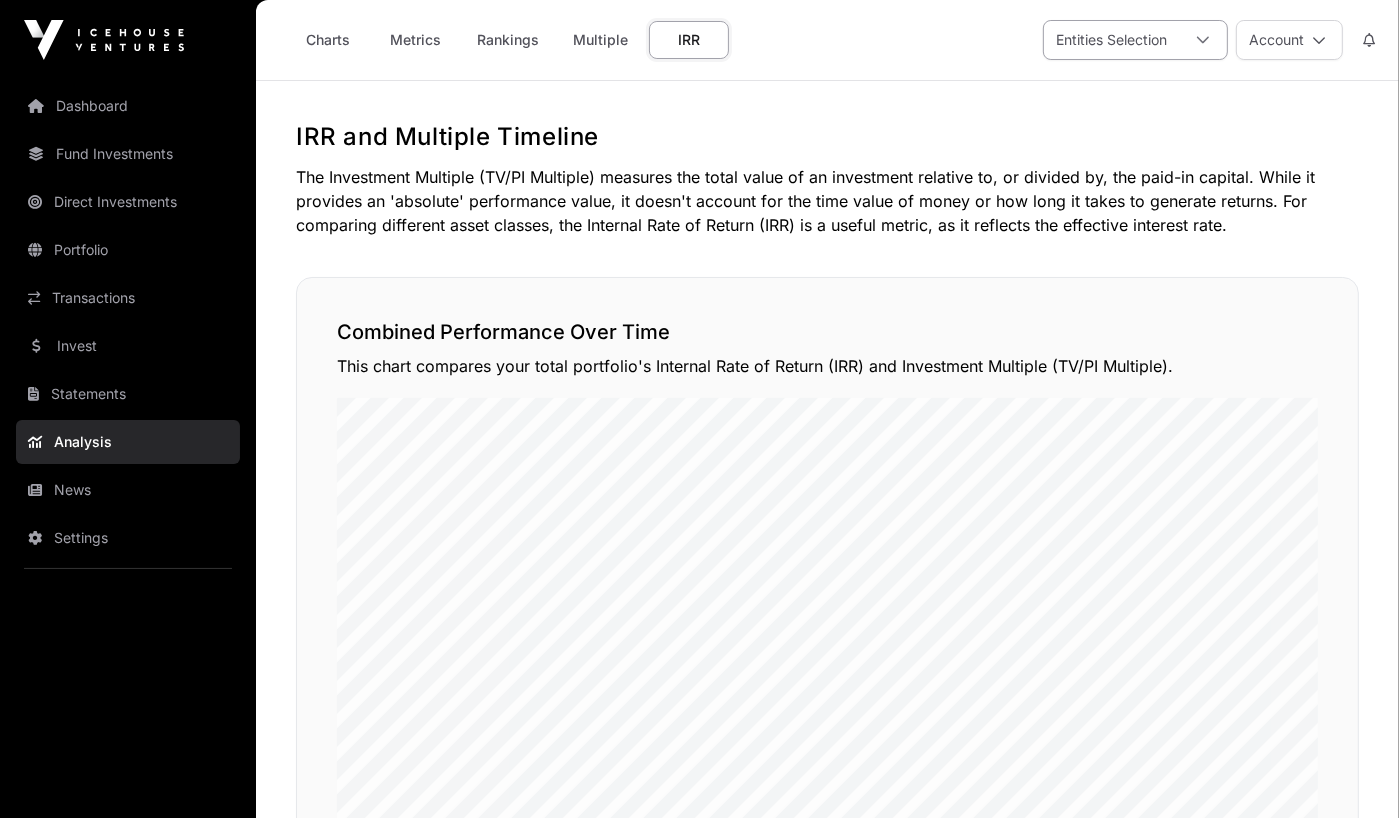 click 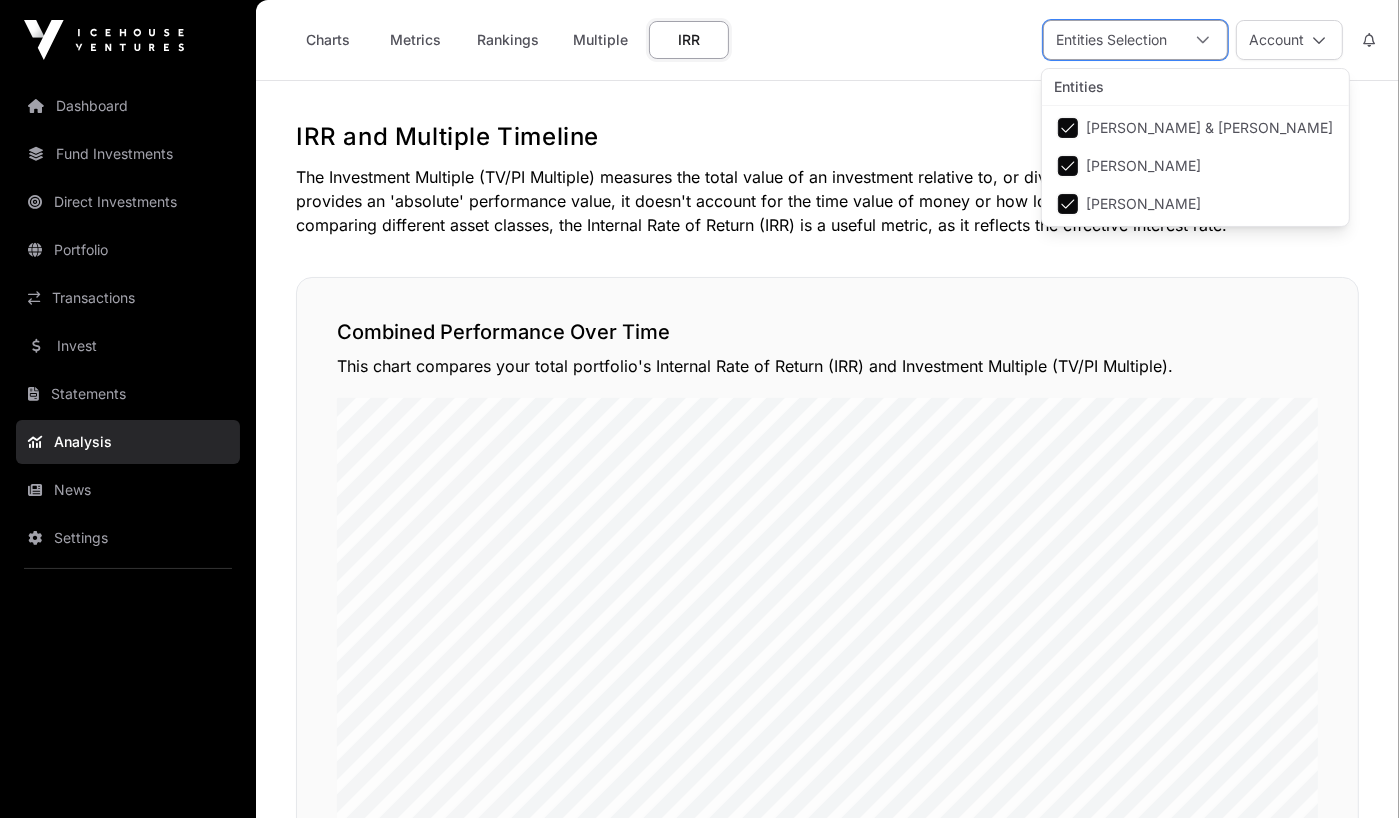 scroll, scrollTop: 20, scrollLeft: 12, axis: both 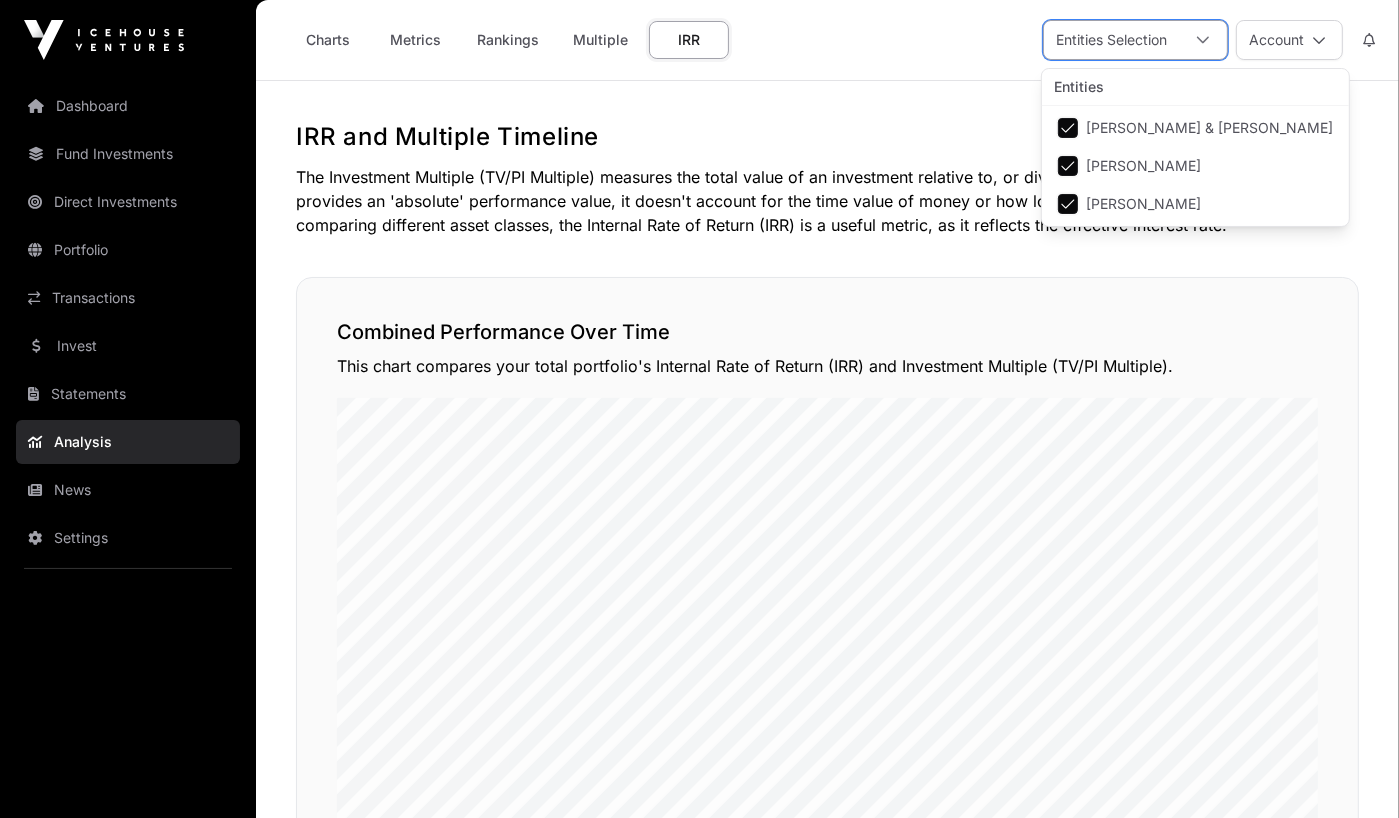 click 